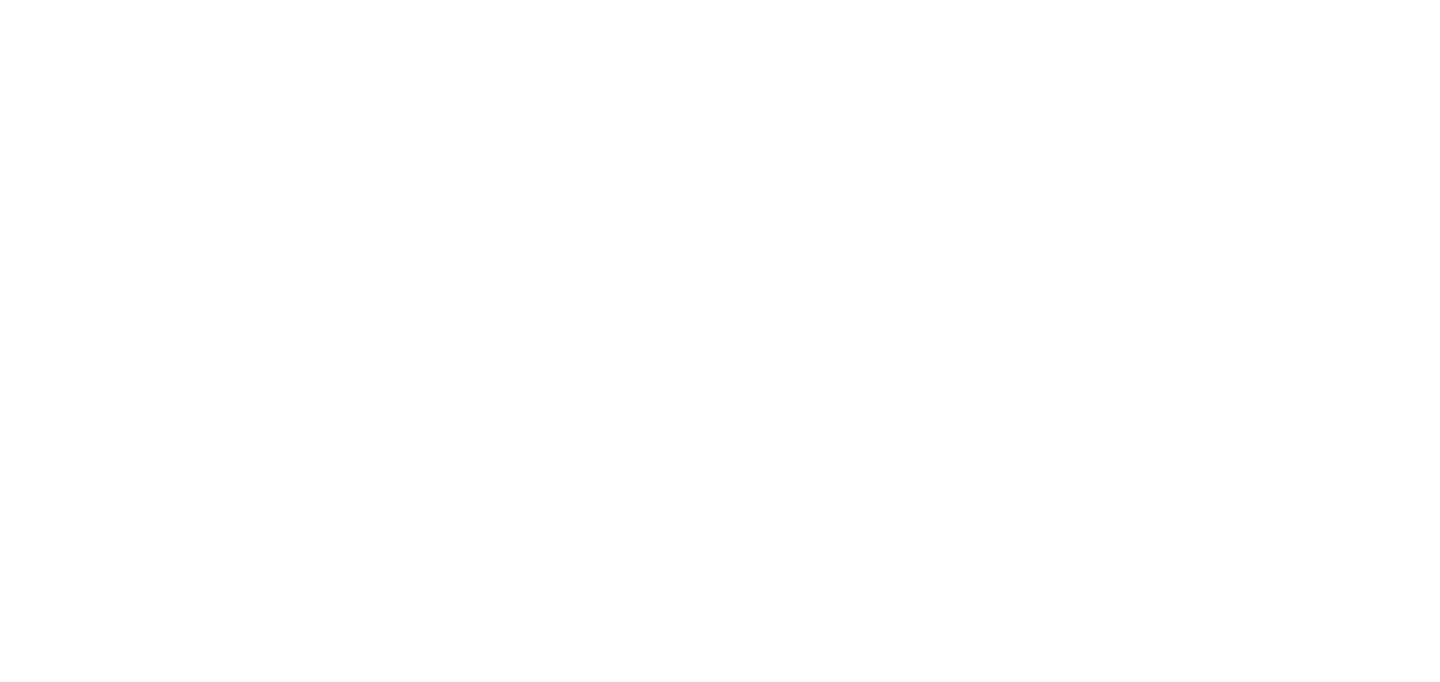 scroll, scrollTop: 0, scrollLeft: 0, axis: both 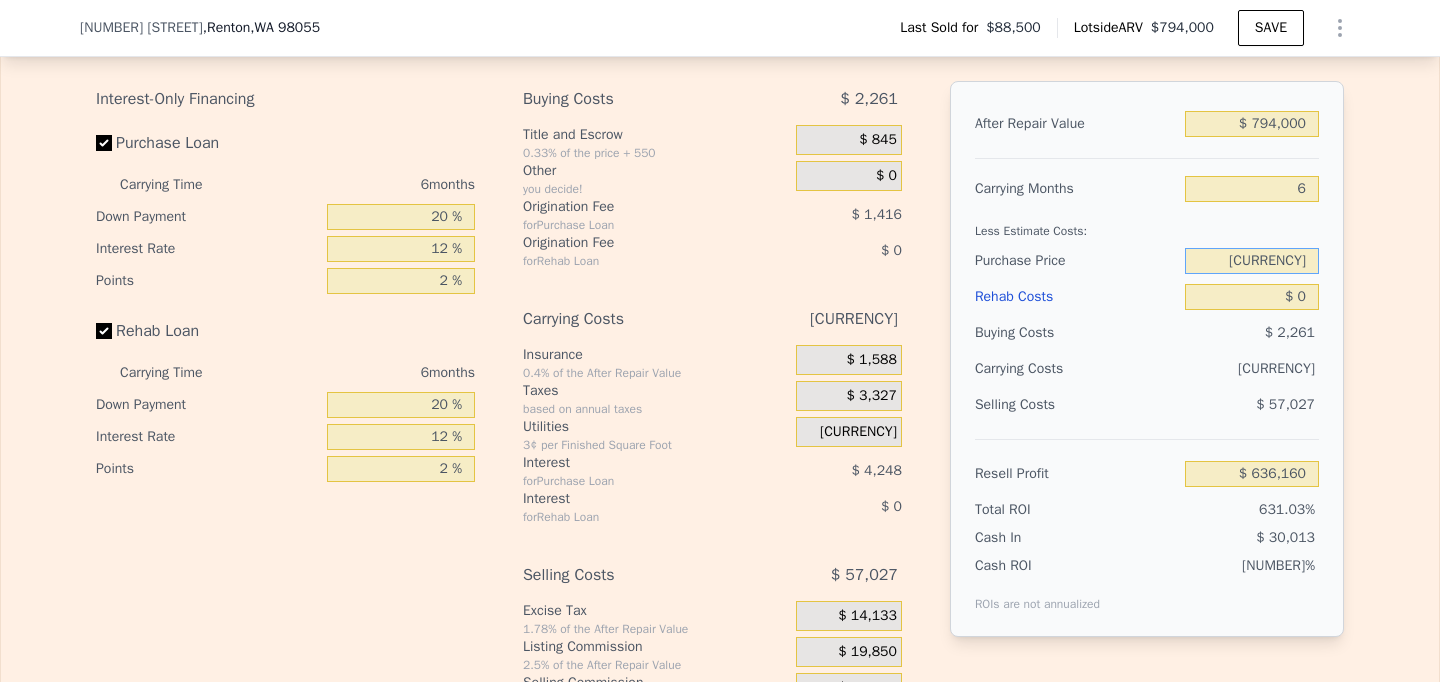 click on "[CURRENCY]" at bounding box center [1252, 261] 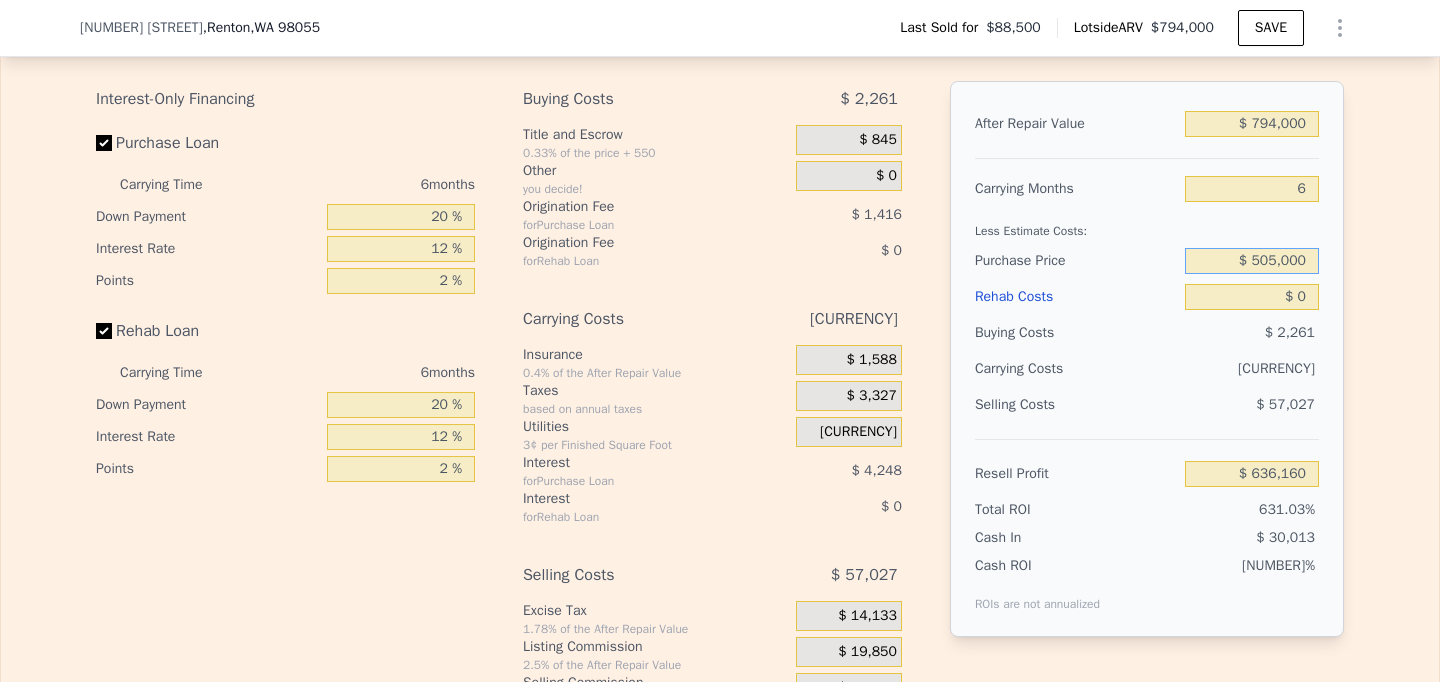 type on "$ 505,000" 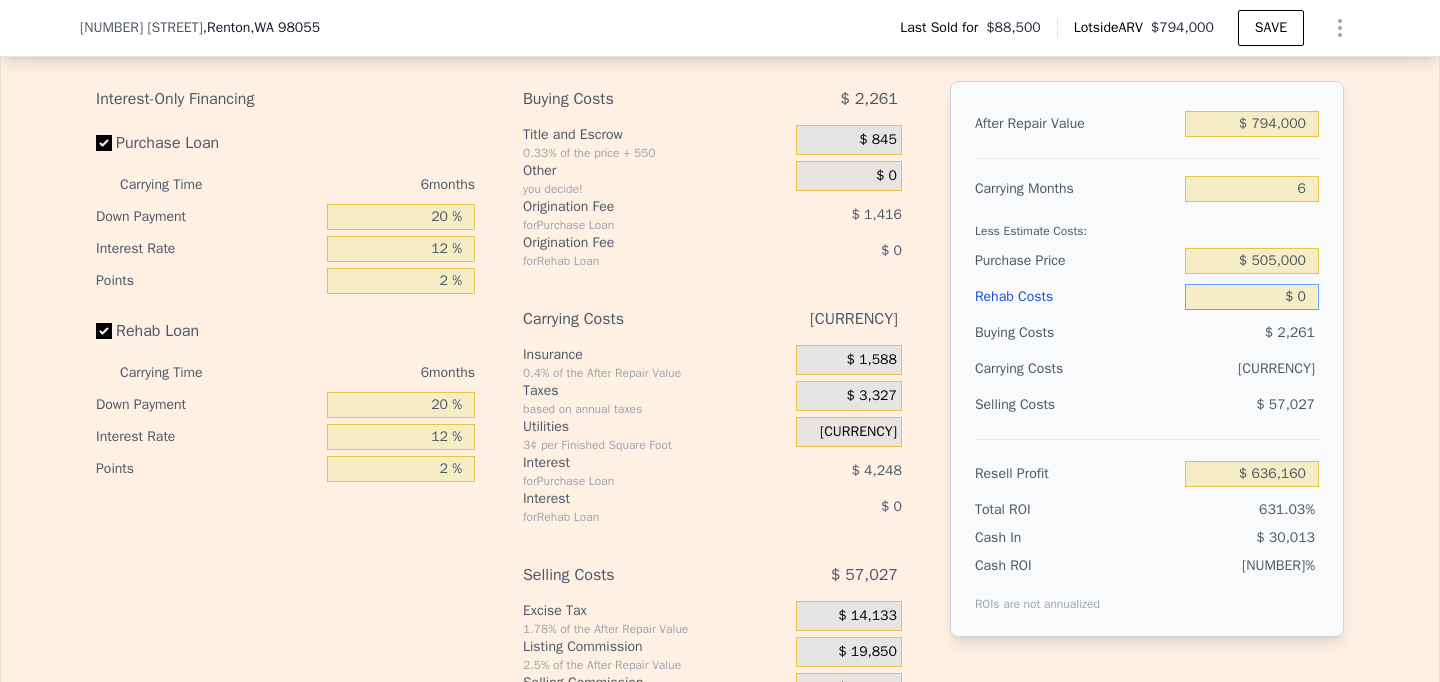 click on "$ 0" at bounding box center (1252, 297) 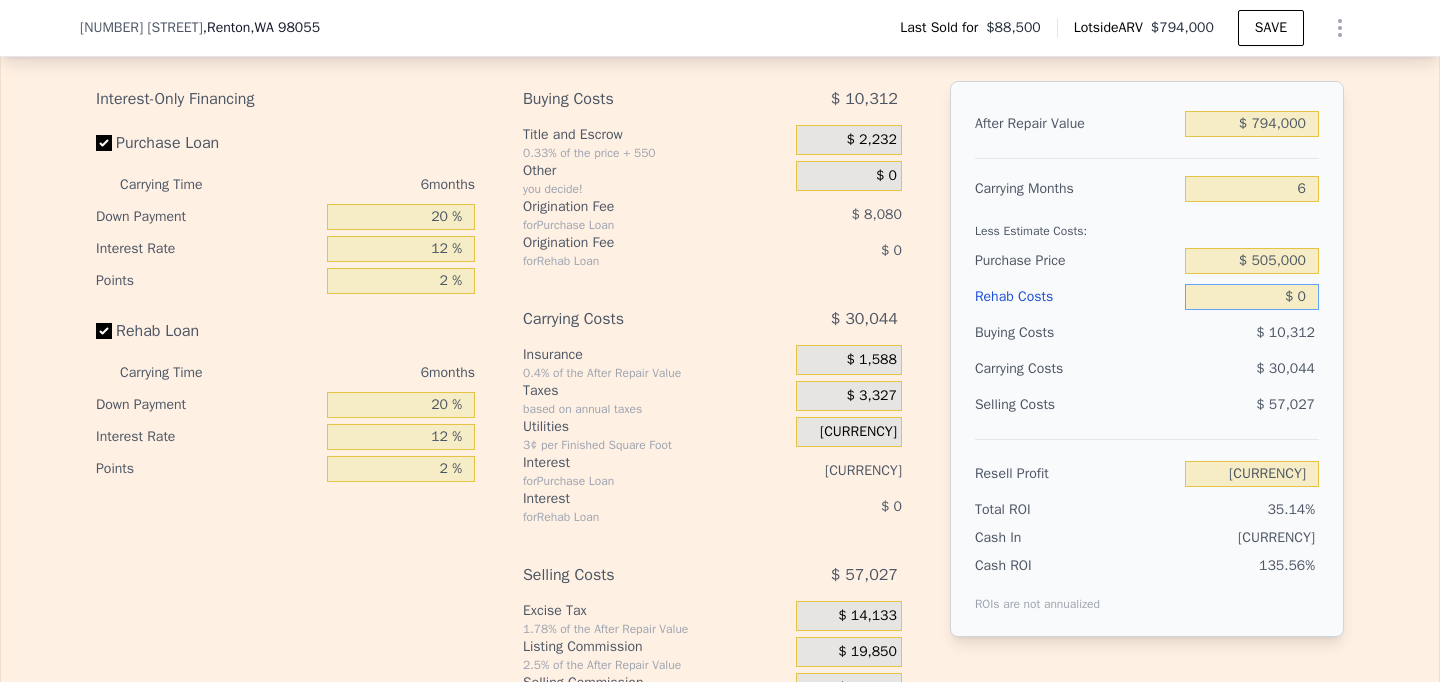 click on "$ 0" at bounding box center (1252, 297) 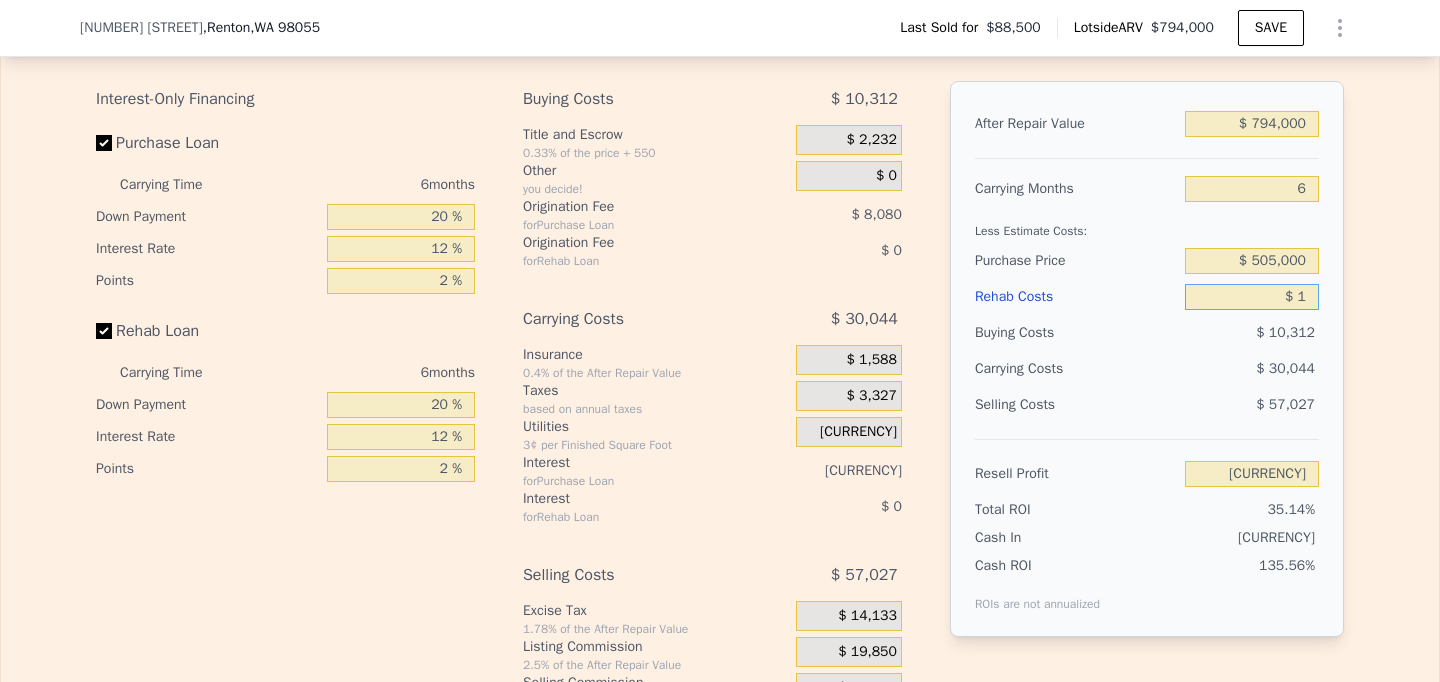 type on "[CURRENCY]" 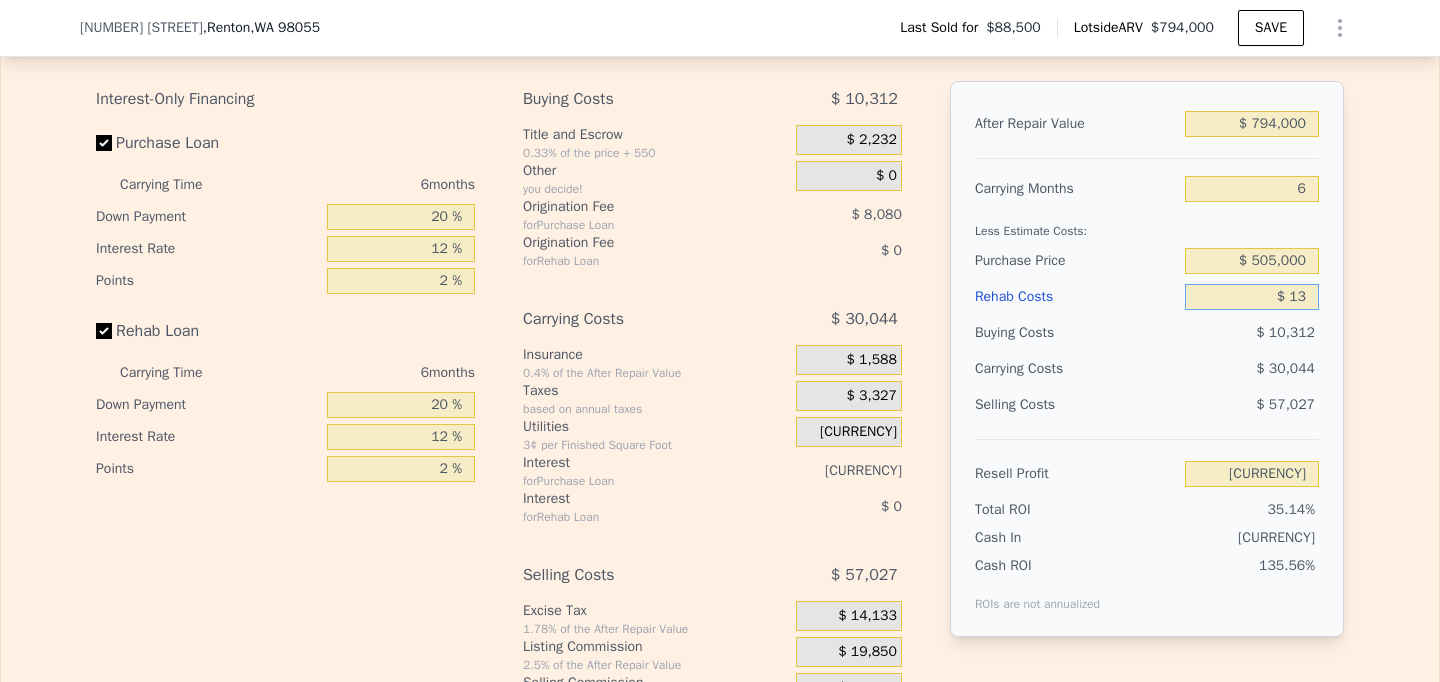 type on "[CURRENCY]" 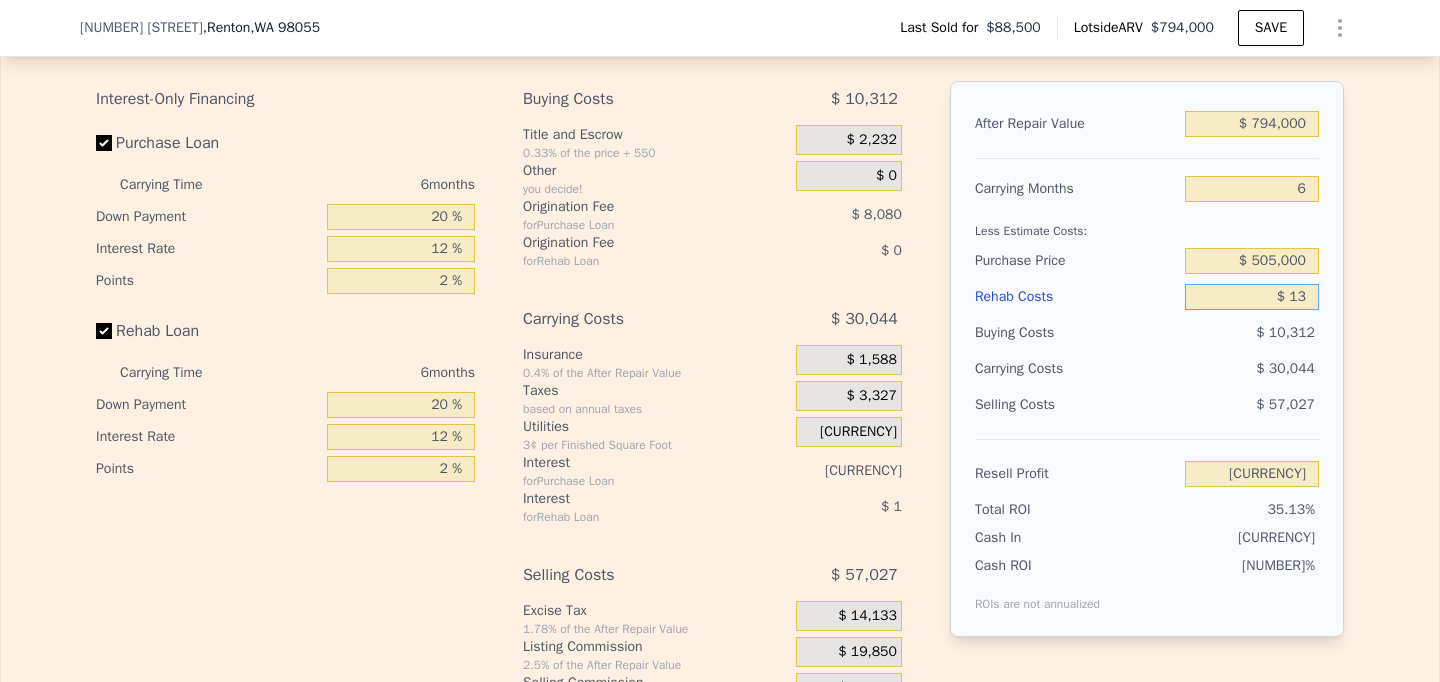 type on "$ 130" 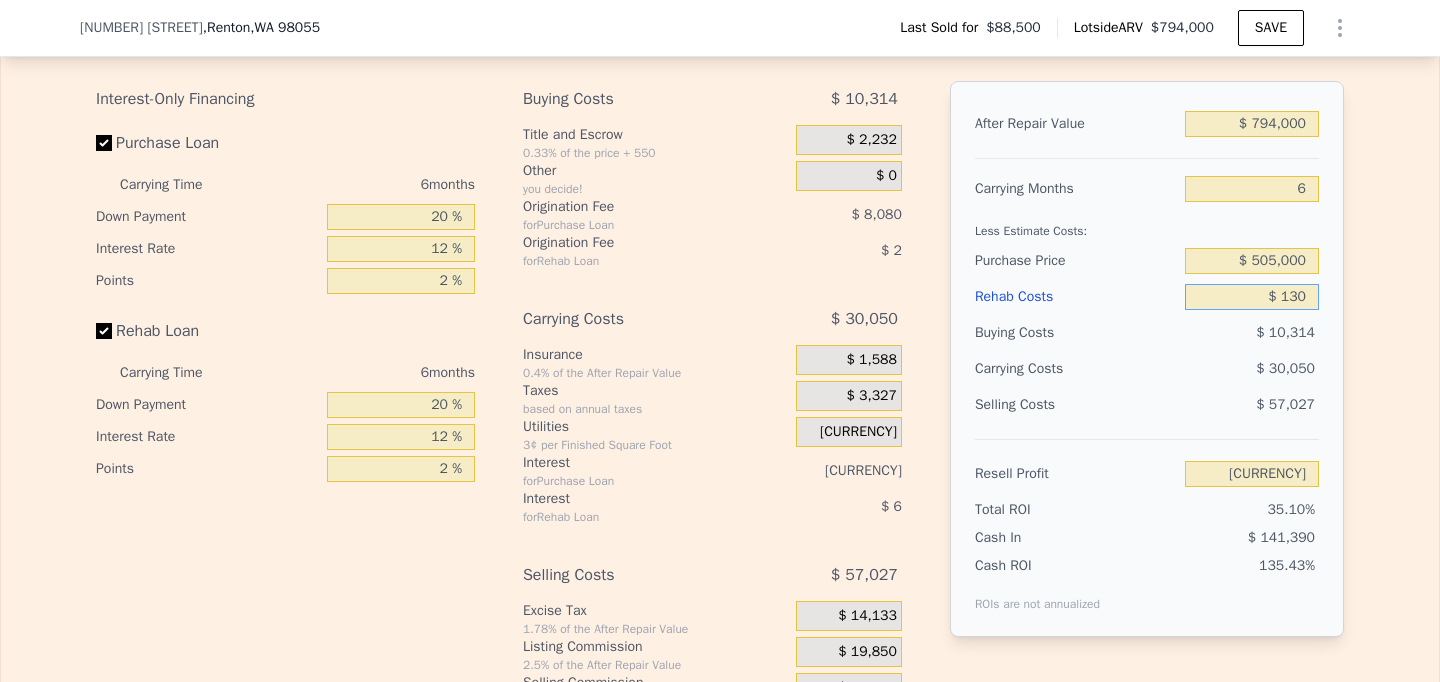 type on "[CURRENCY]" 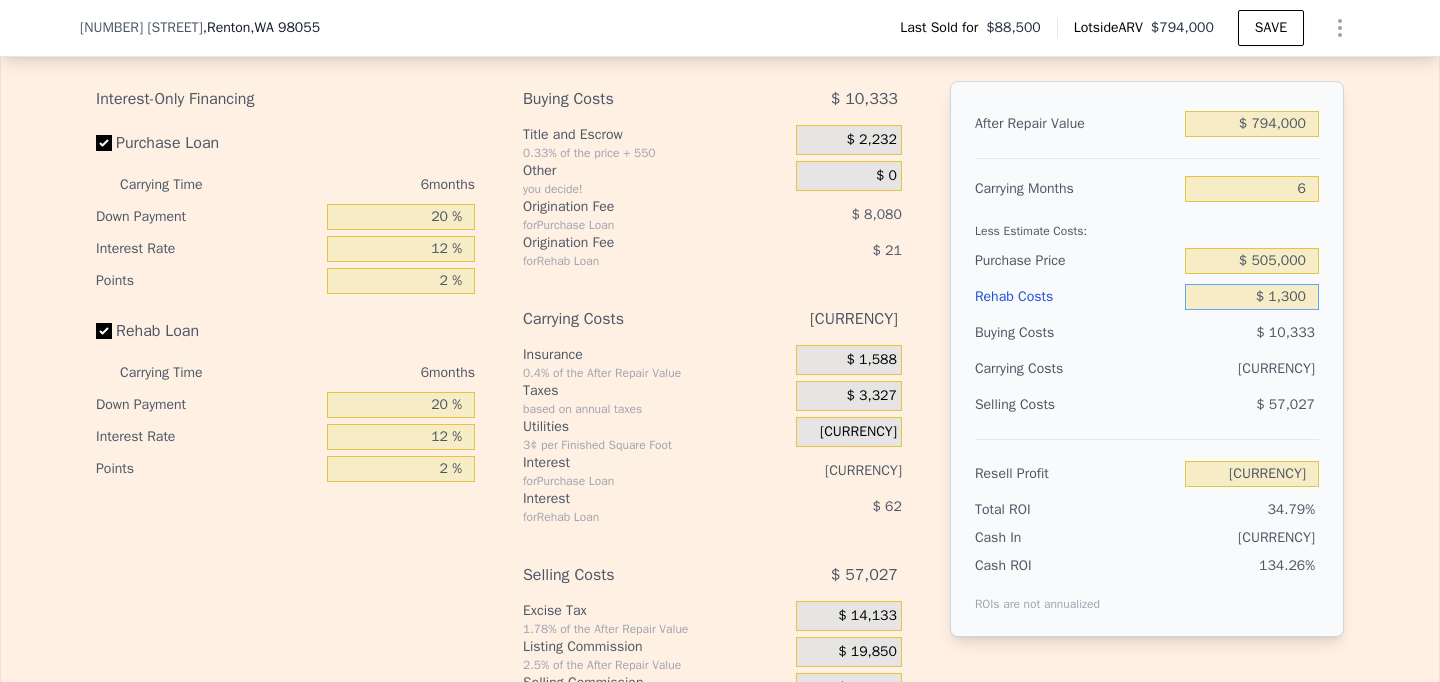 type on "$ 190,236" 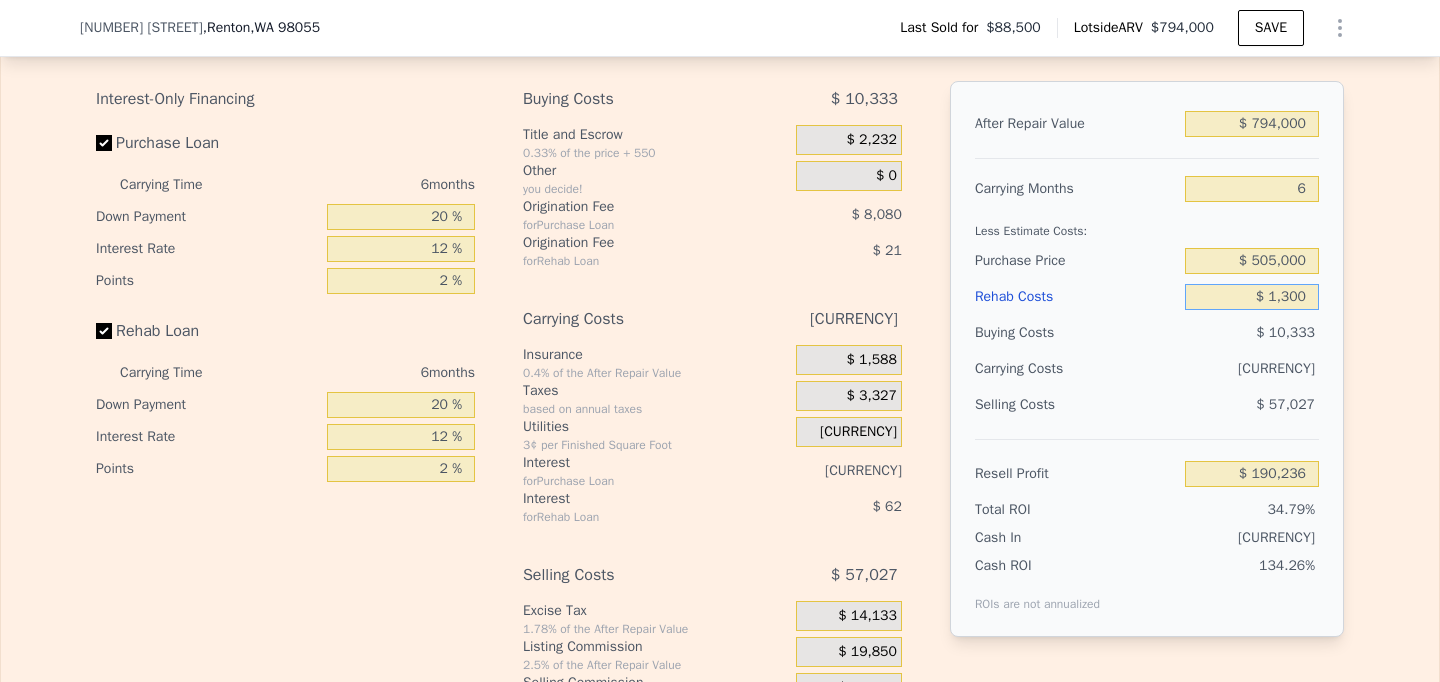 type on "$ 13,000" 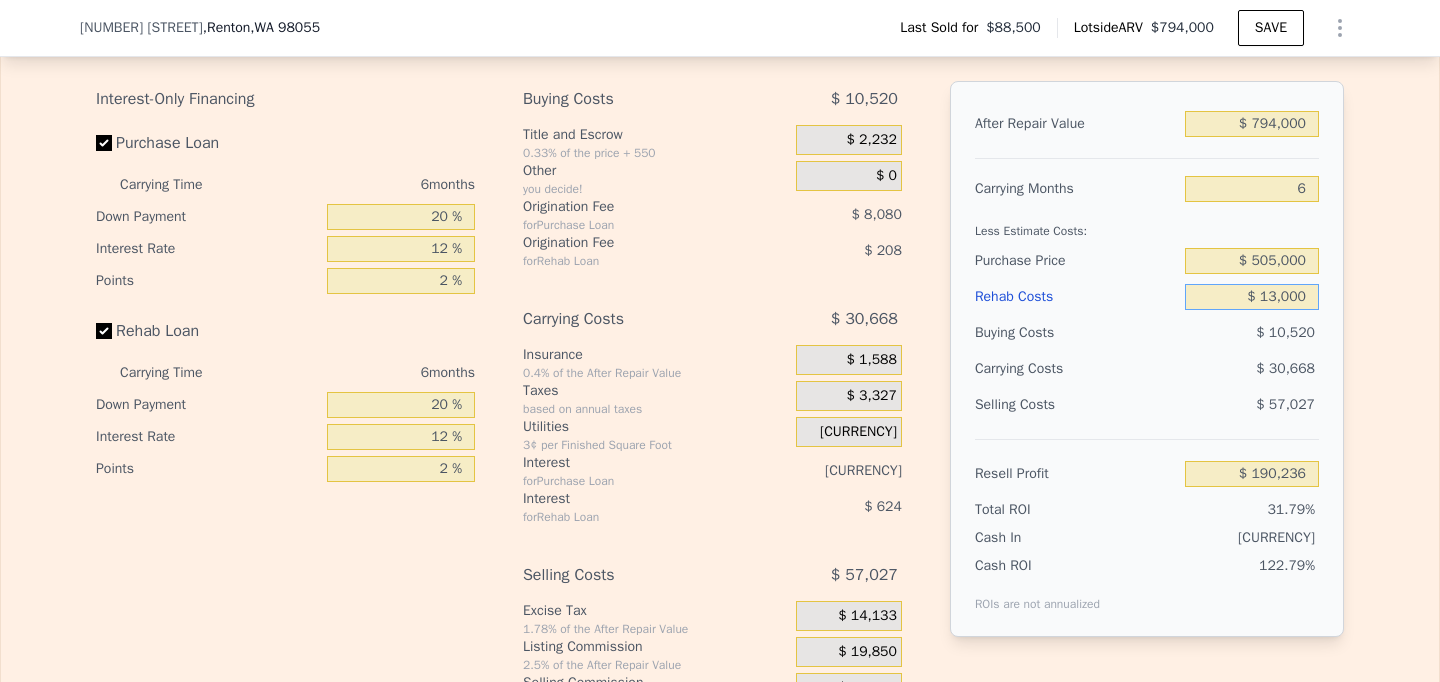 type on "[CURRENCY]" 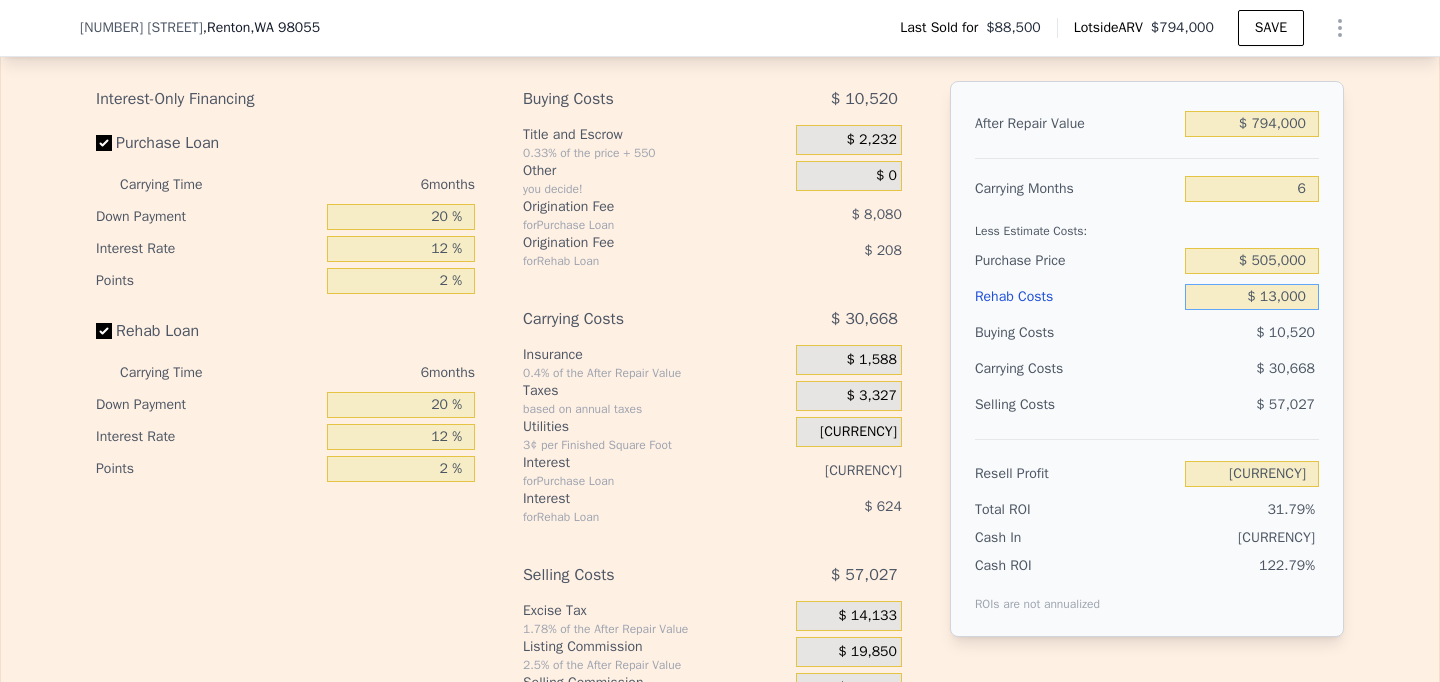 type on "$ 130,000" 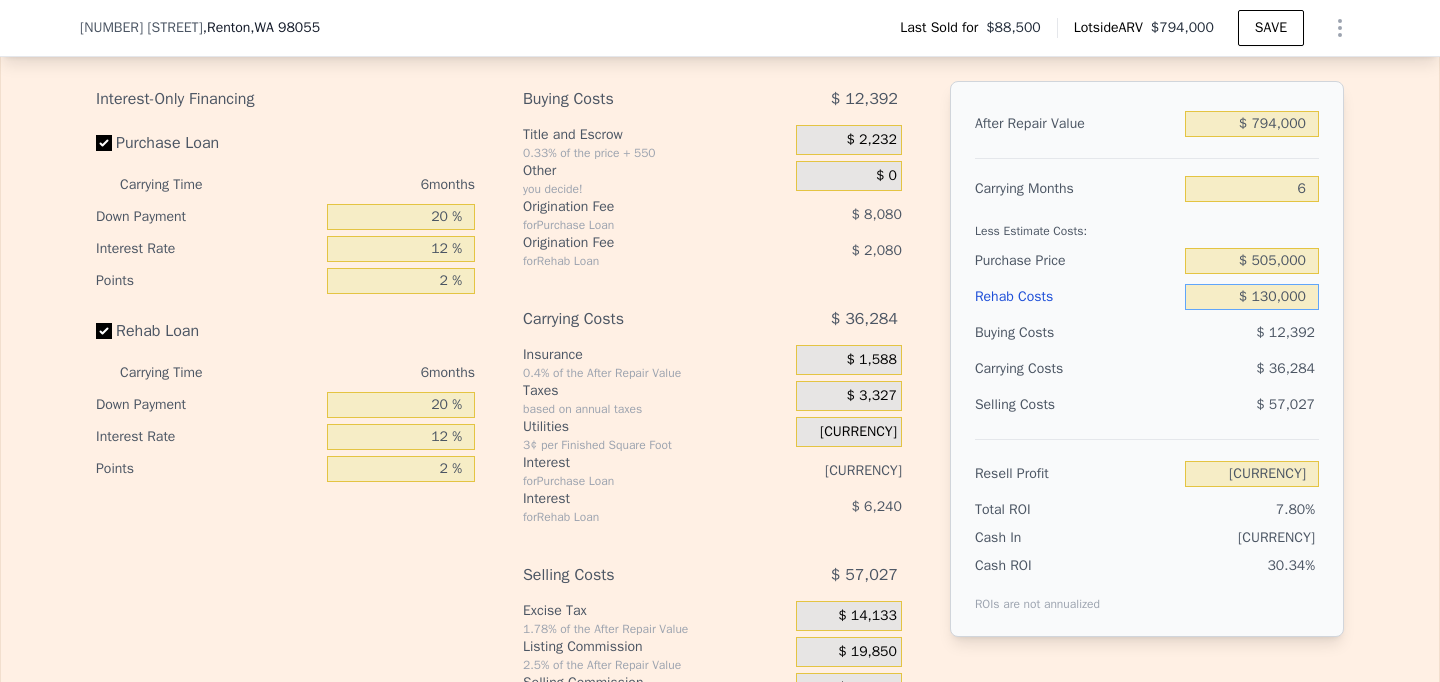type on "[CURRENCY]" 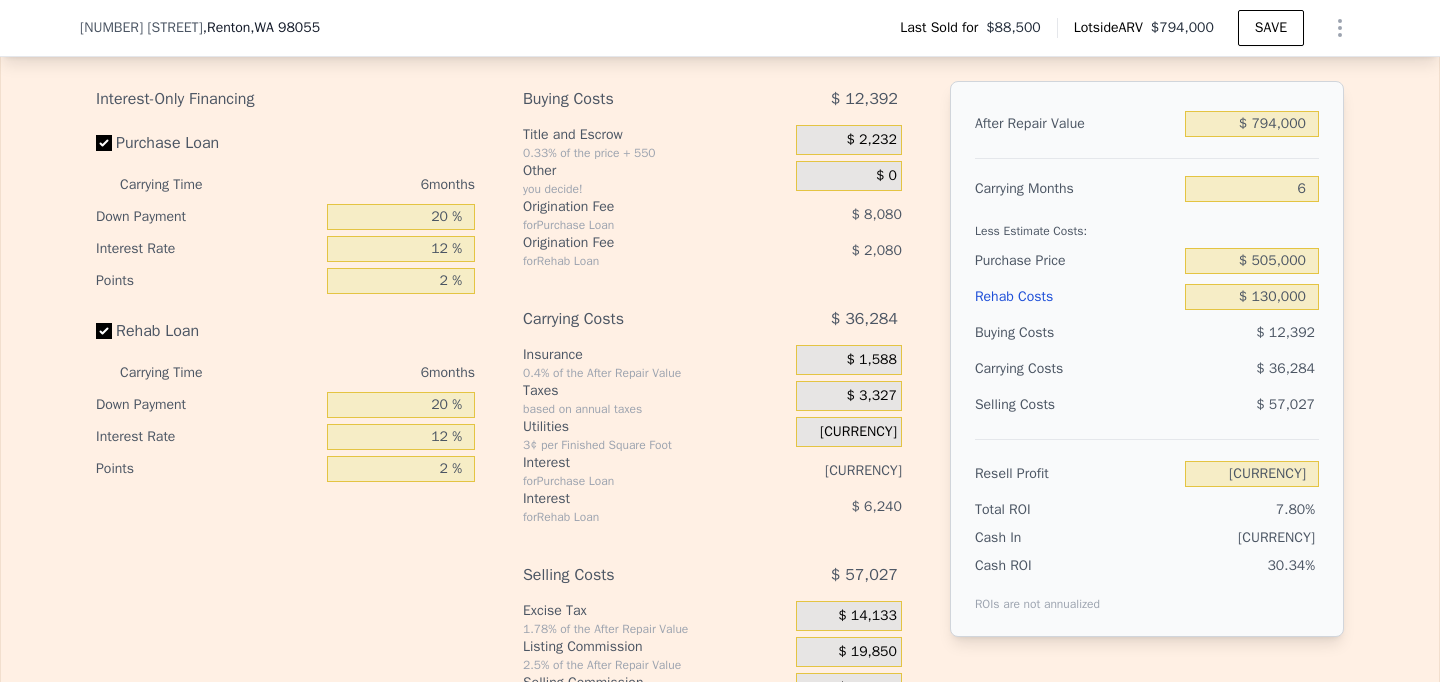 click on "$ 36,284" at bounding box center [1213, 369] 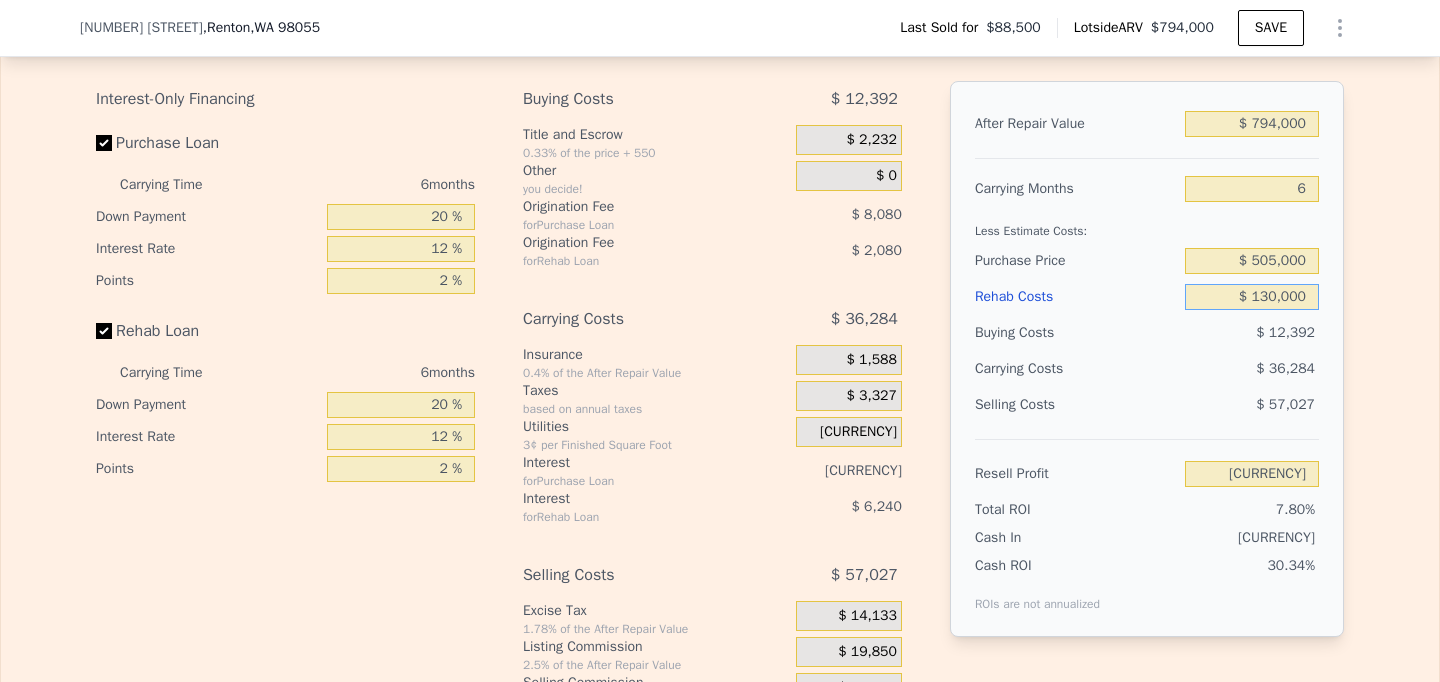 click on "$ 130,000" at bounding box center (1252, 297) 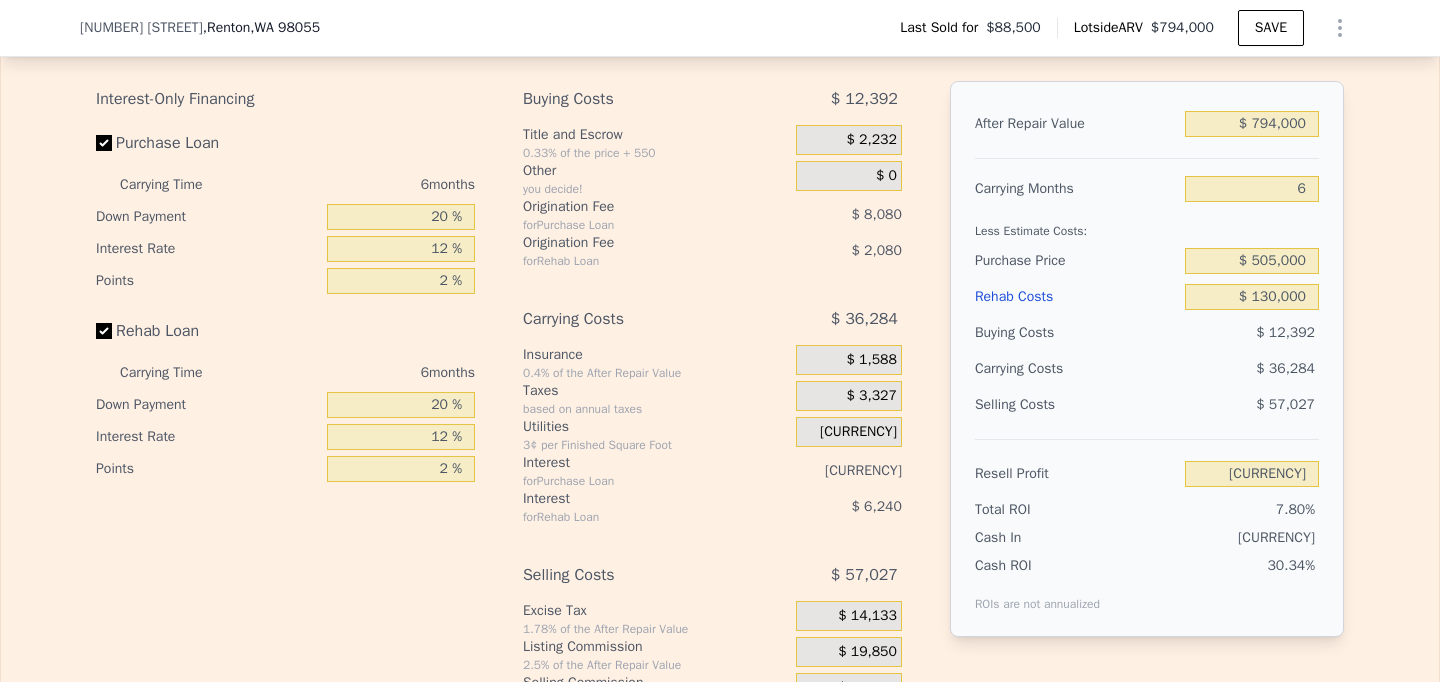 click on "$ 36,284" at bounding box center (1213, 369) 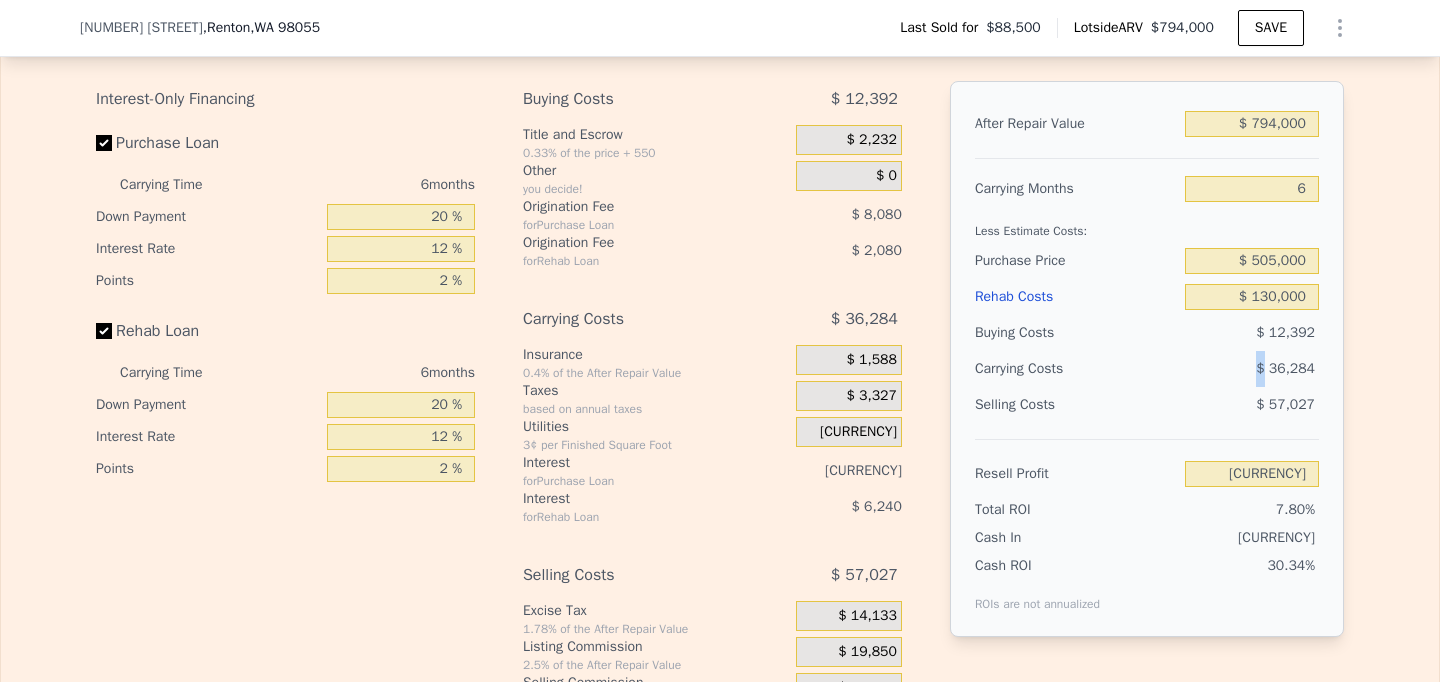 click on "$ 36,284" at bounding box center (1213, 369) 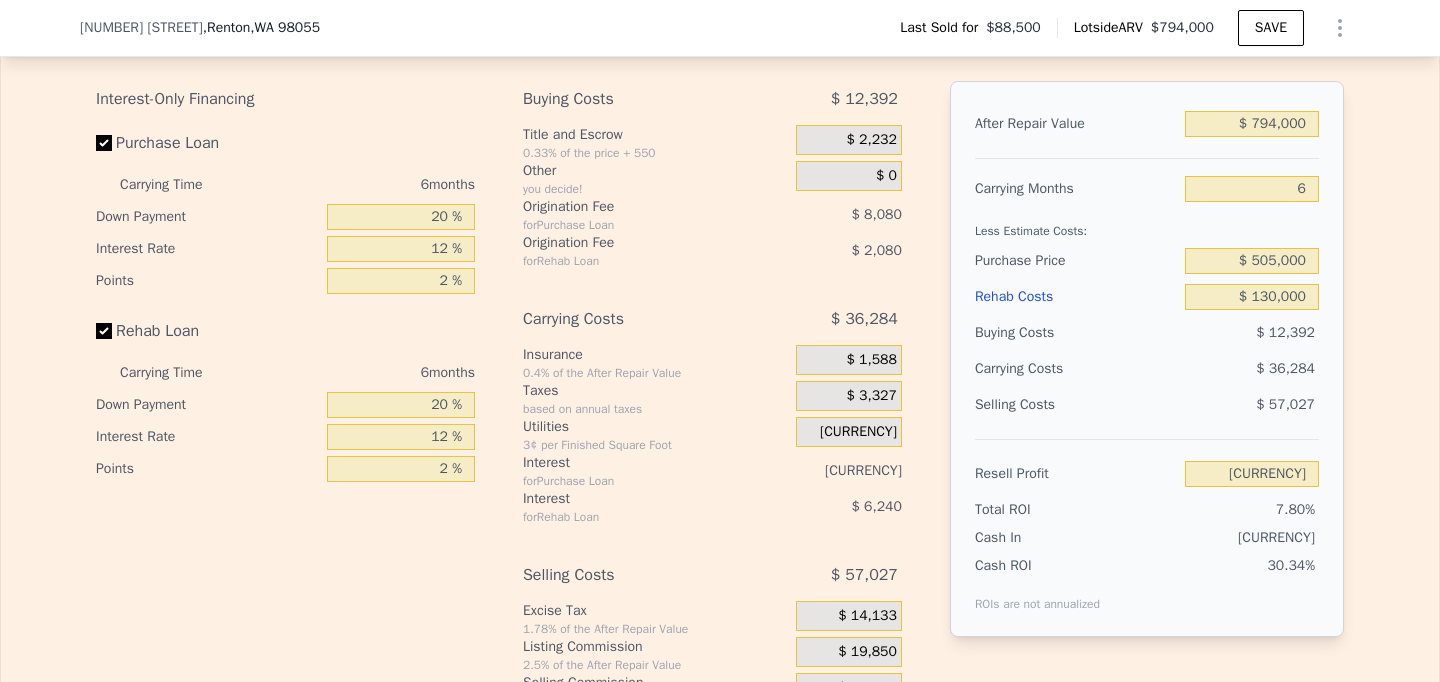 click on "$ 36,284" at bounding box center (1213, 369) 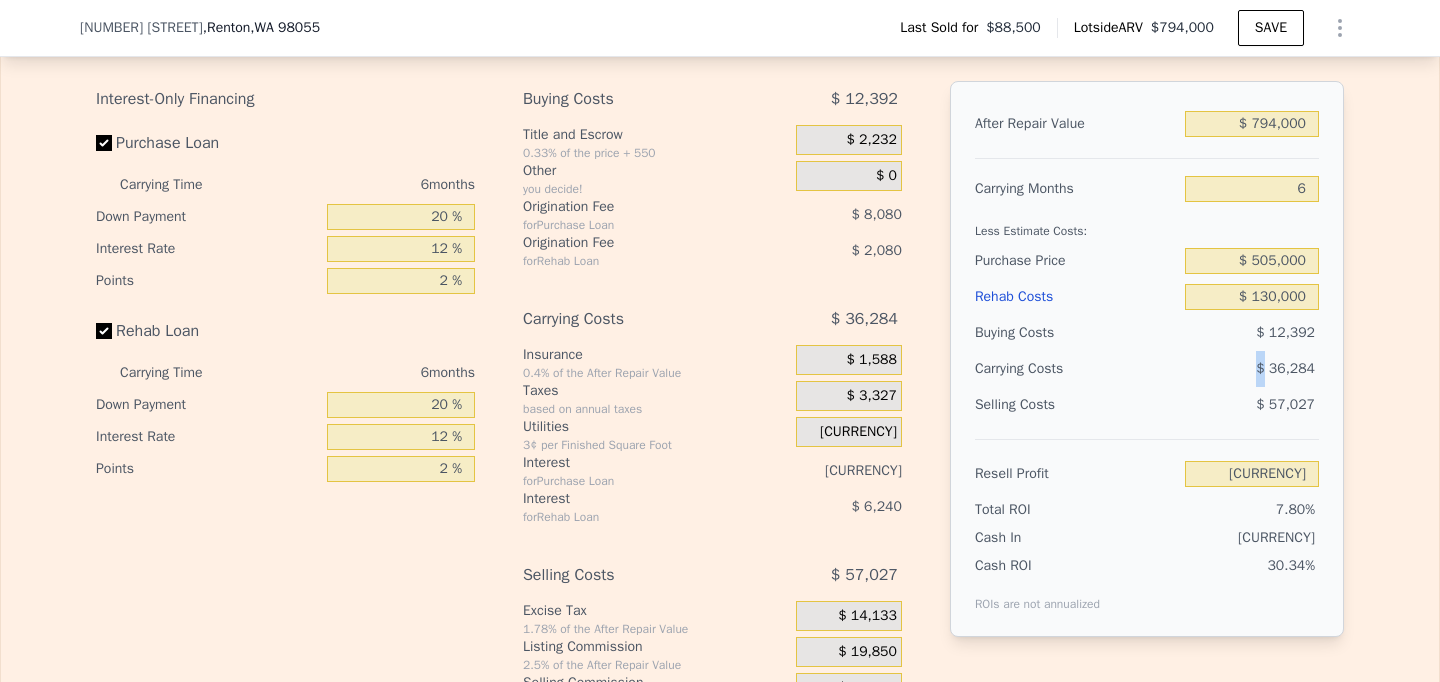 click on "$ 36,284" at bounding box center [1213, 369] 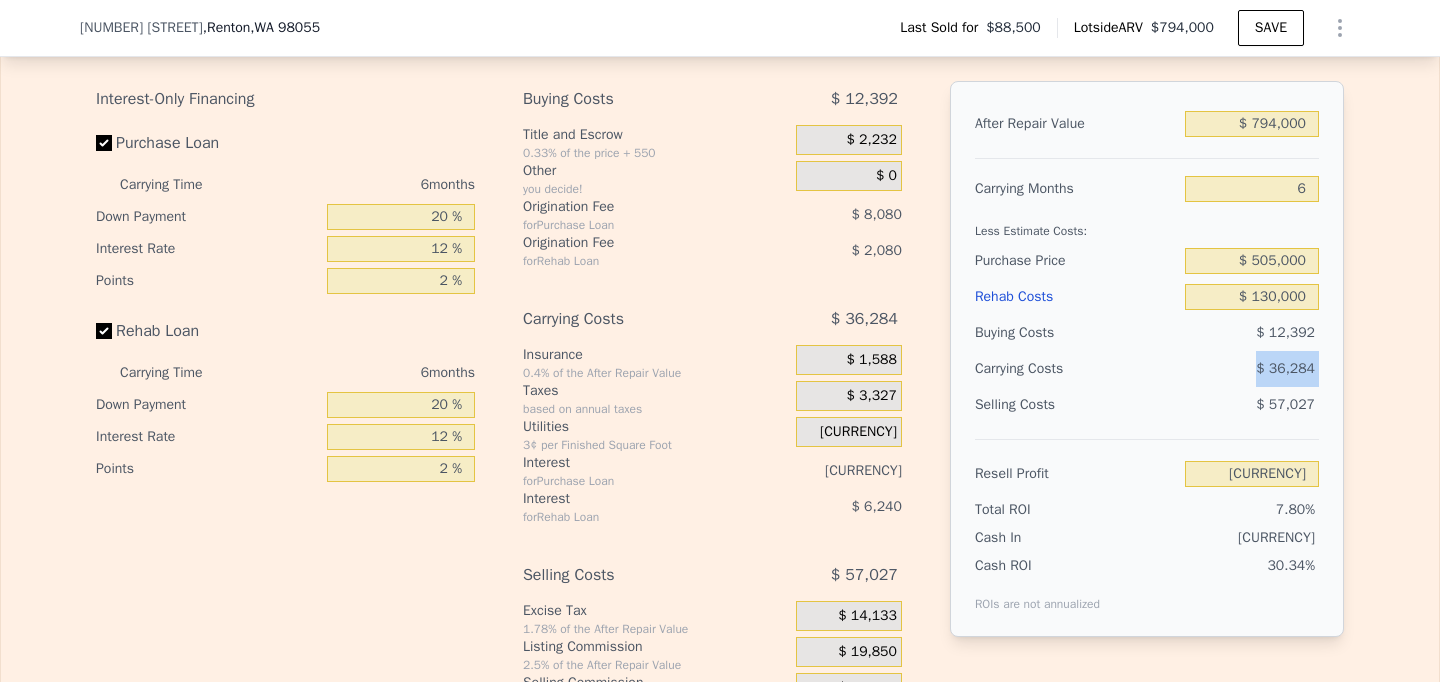 click on "$ 36,284" at bounding box center [1213, 369] 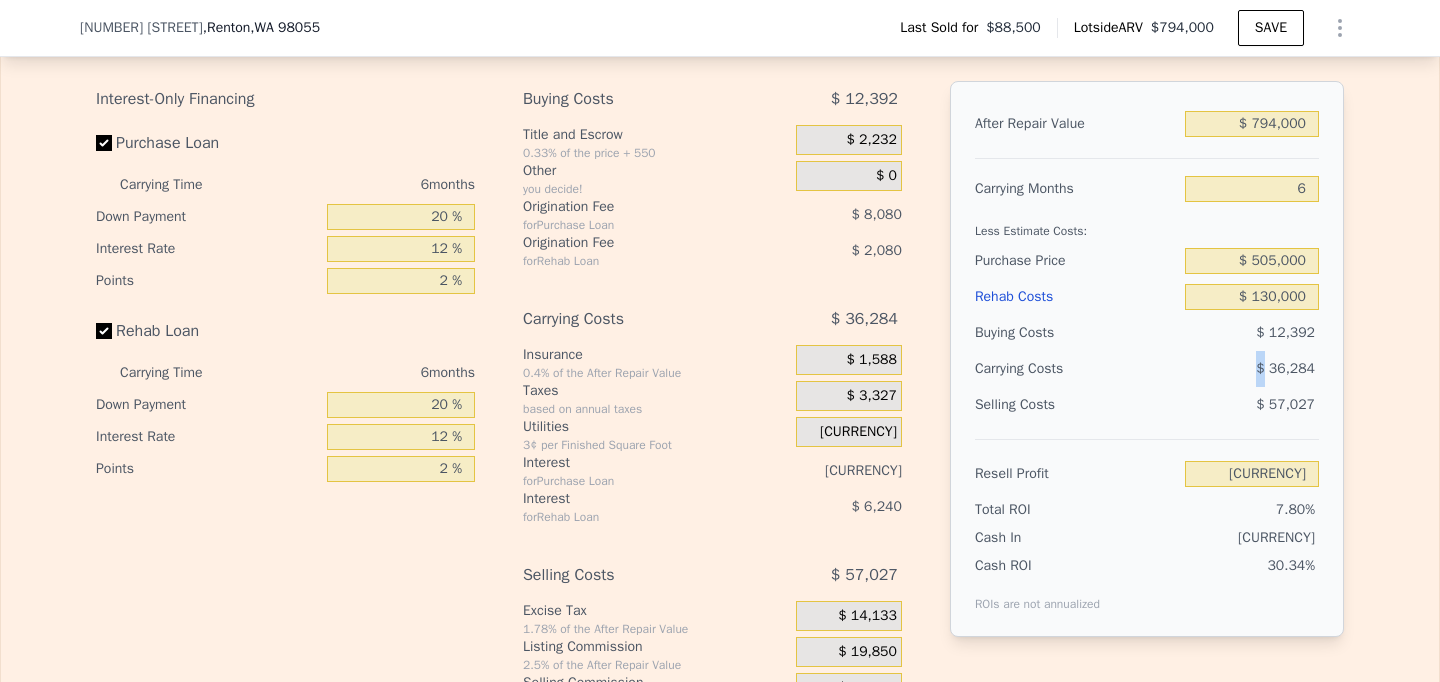 click on "$ 36,284" at bounding box center [1213, 369] 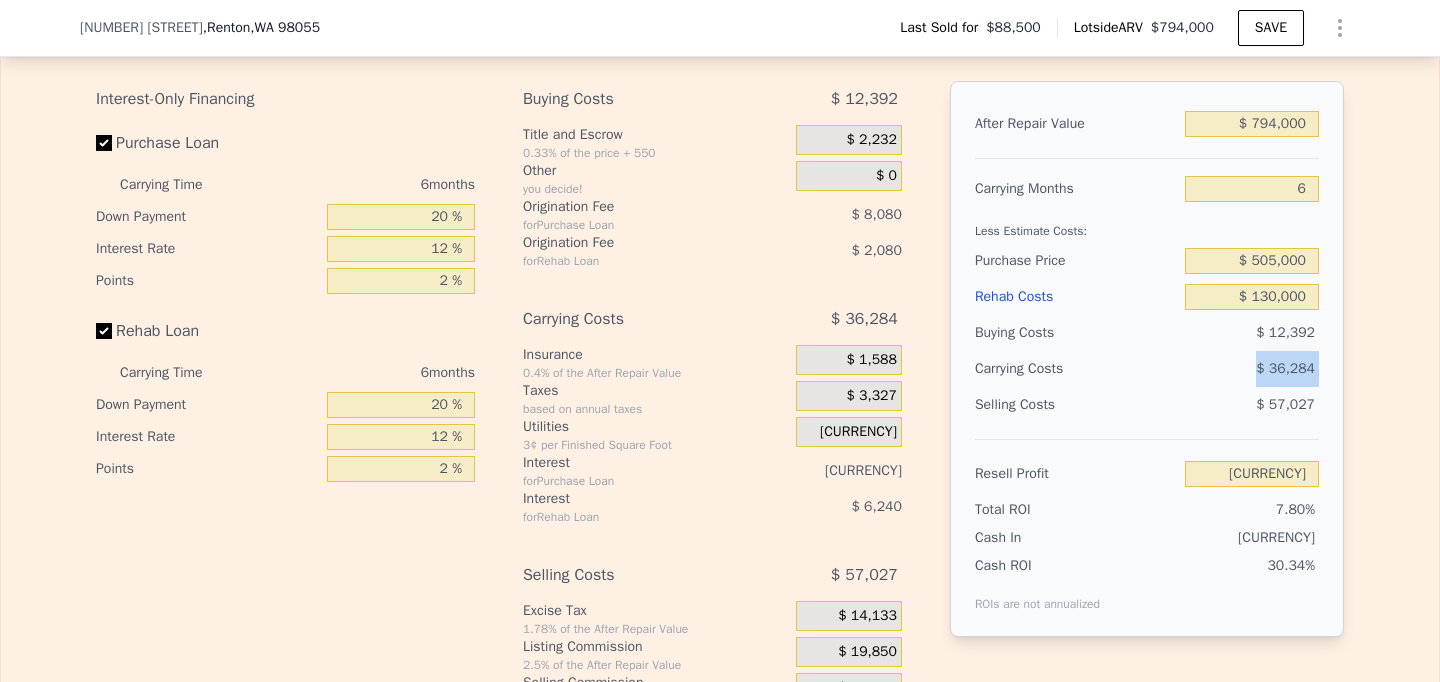 click on "$ 36,284" at bounding box center [1213, 369] 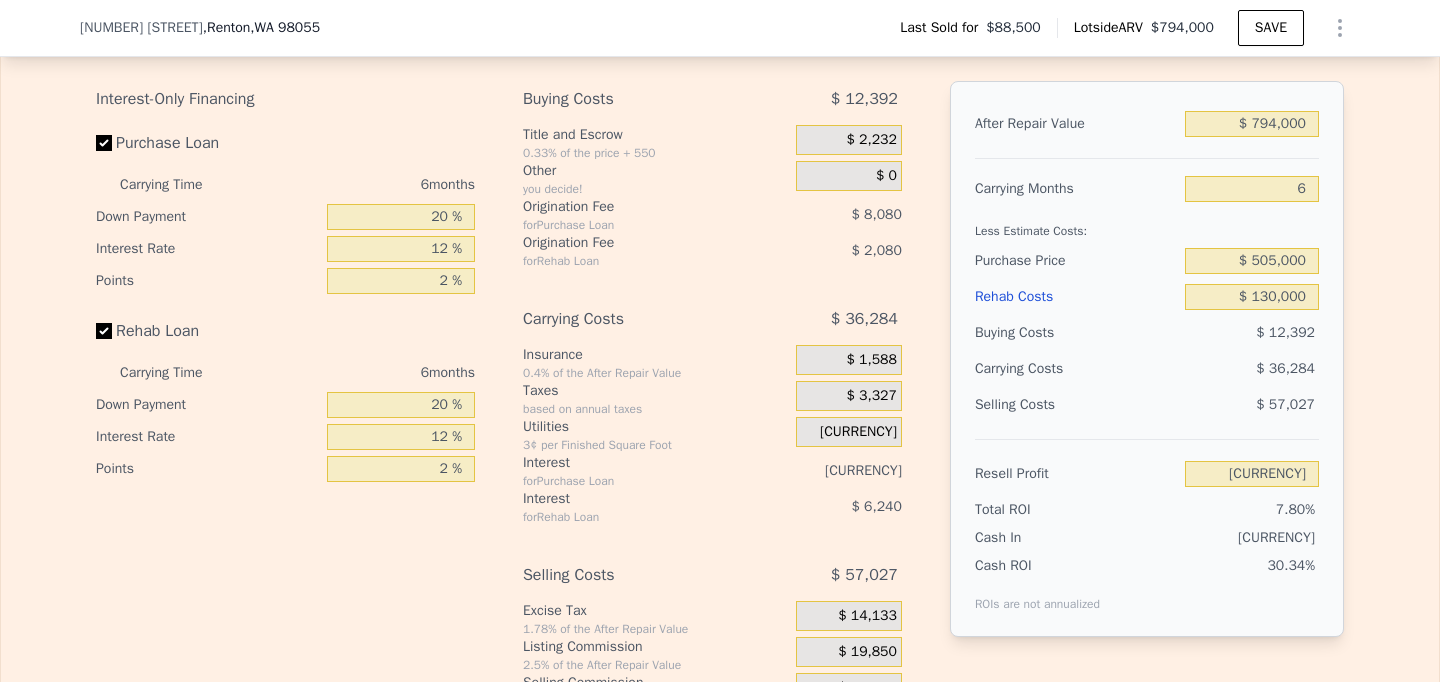 click on "$ 12,392" at bounding box center (1252, 333) 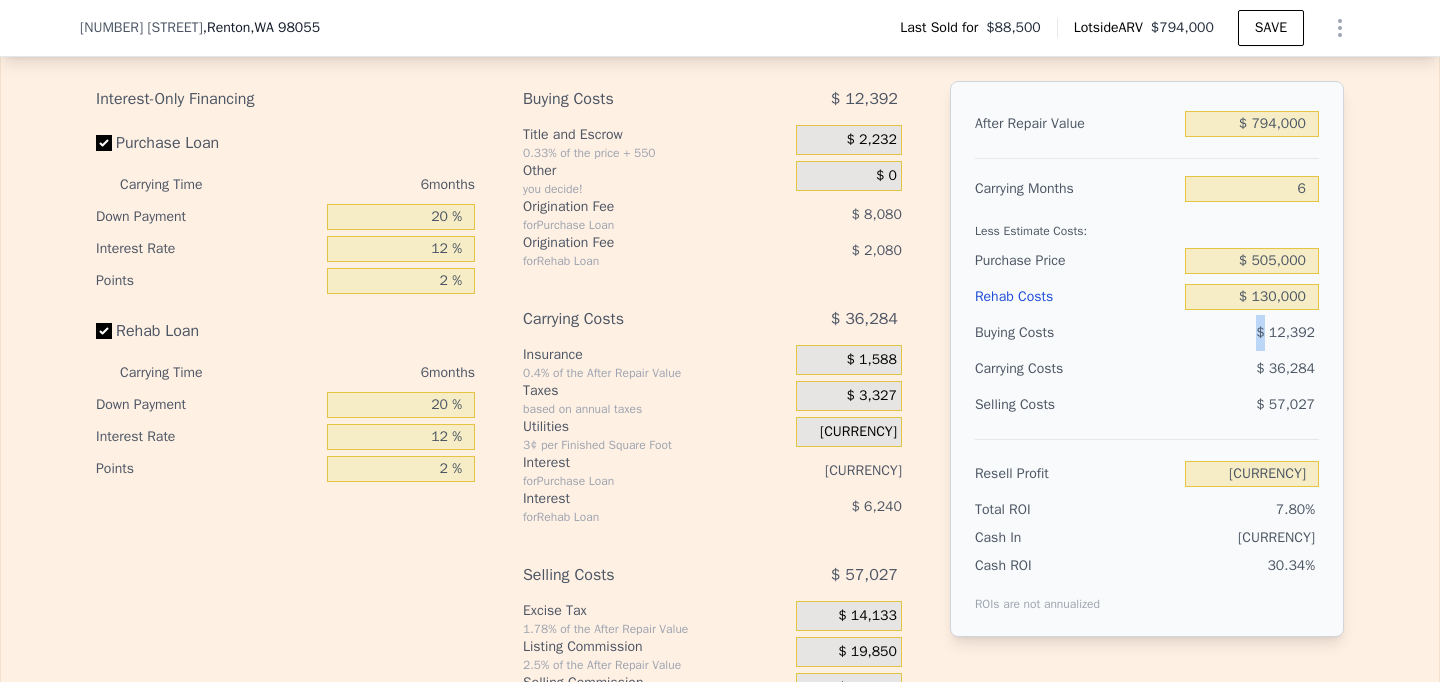 click on "$ 12,392" at bounding box center (1252, 333) 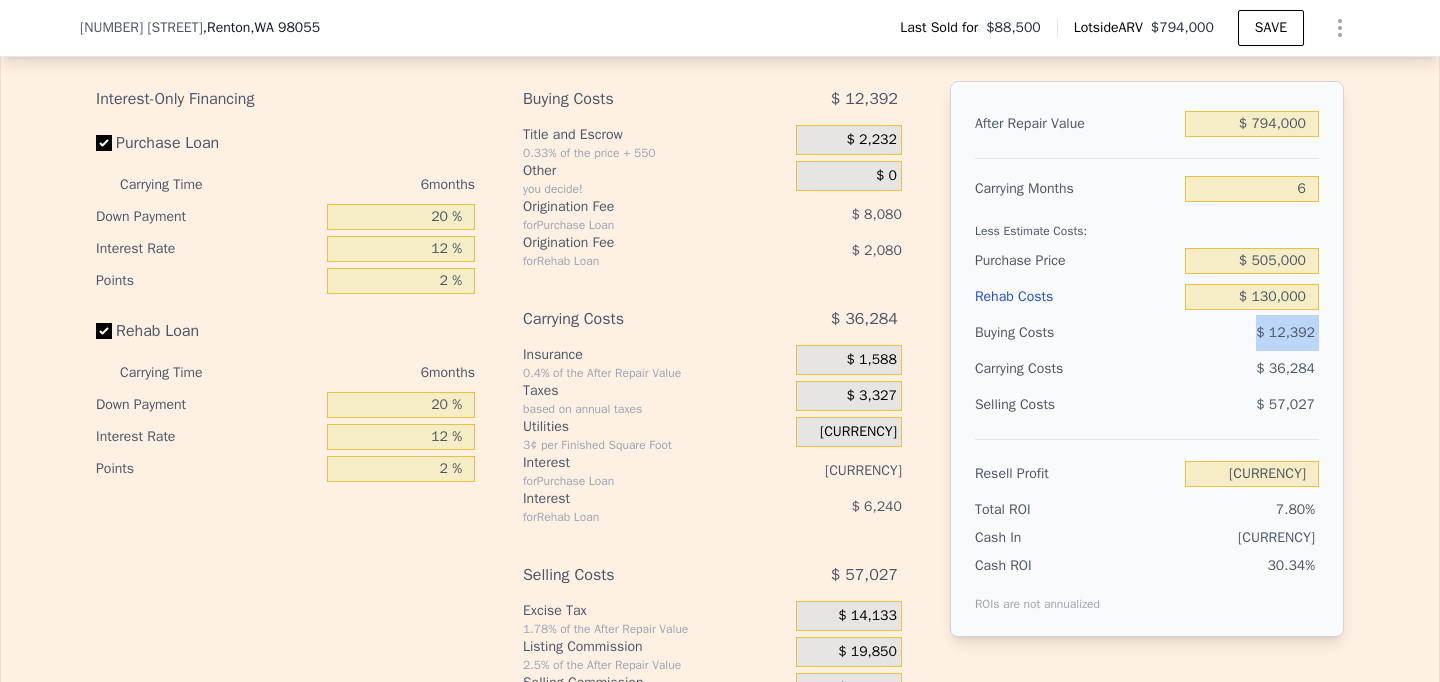 click on "$ 12,392" at bounding box center [1285, 332] 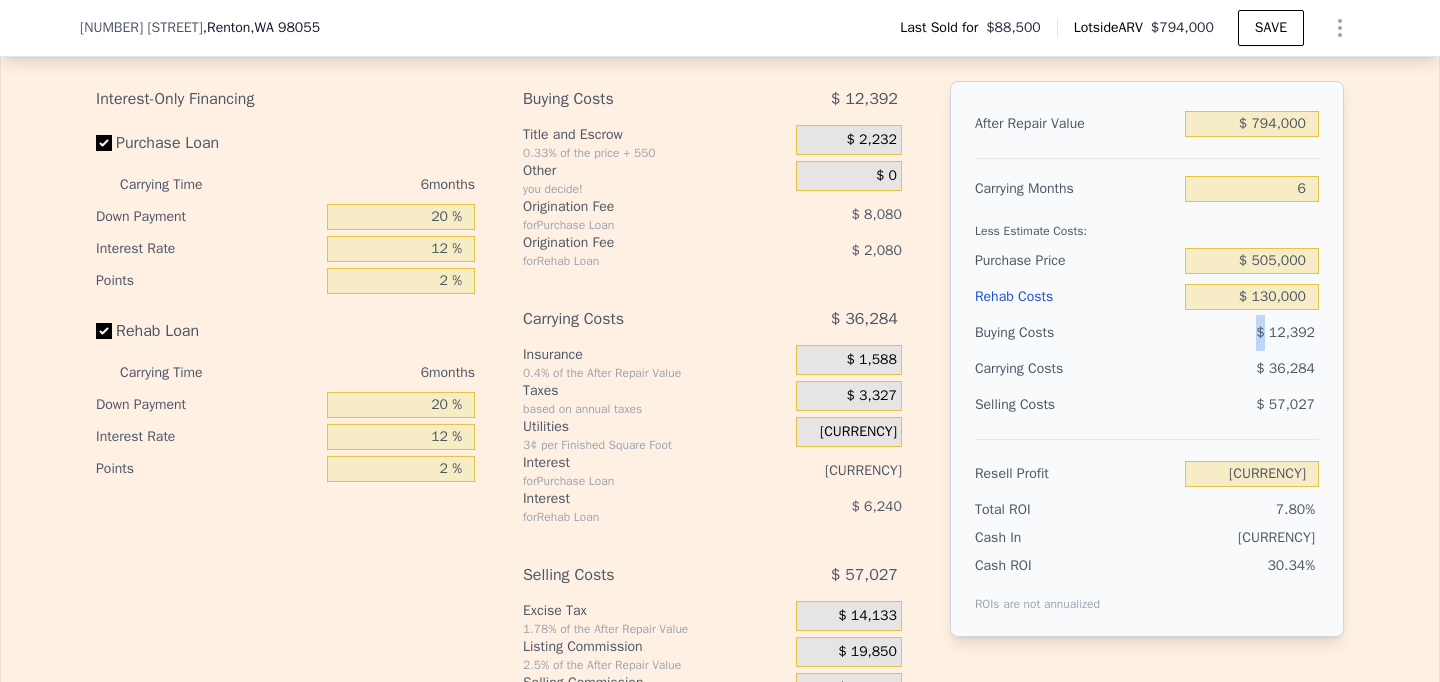 click on "$ 12,392" at bounding box center [1285, 332] 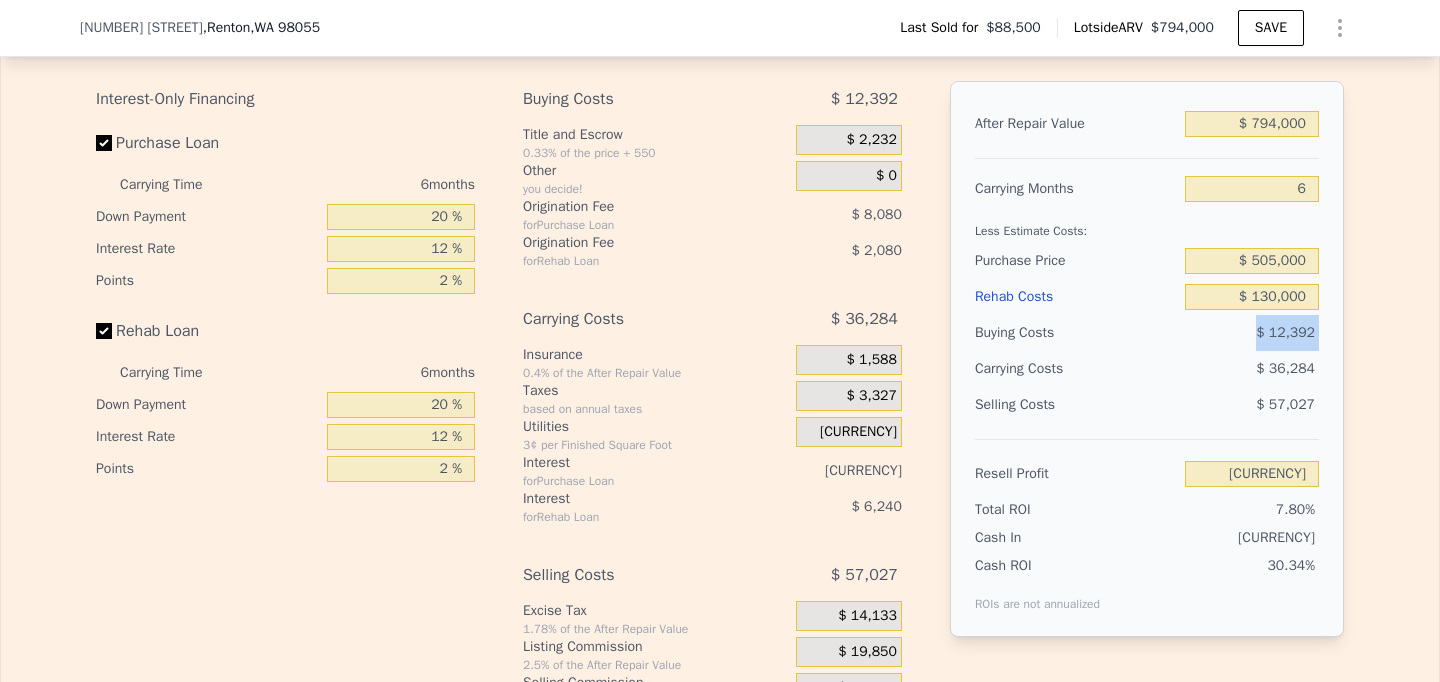 click on "$ 12,392" at bounding box center (1285, 332) 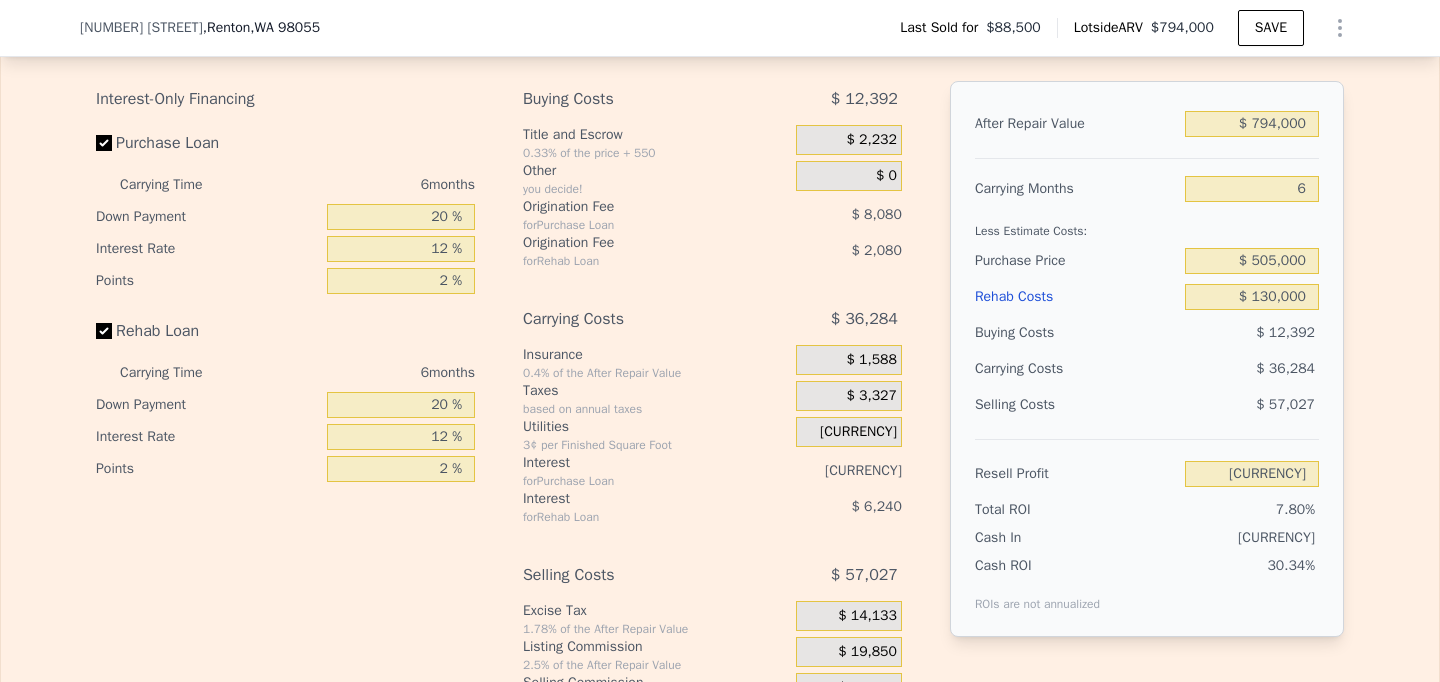 click on "$ 12,392" at bounding box center (1285, 332) 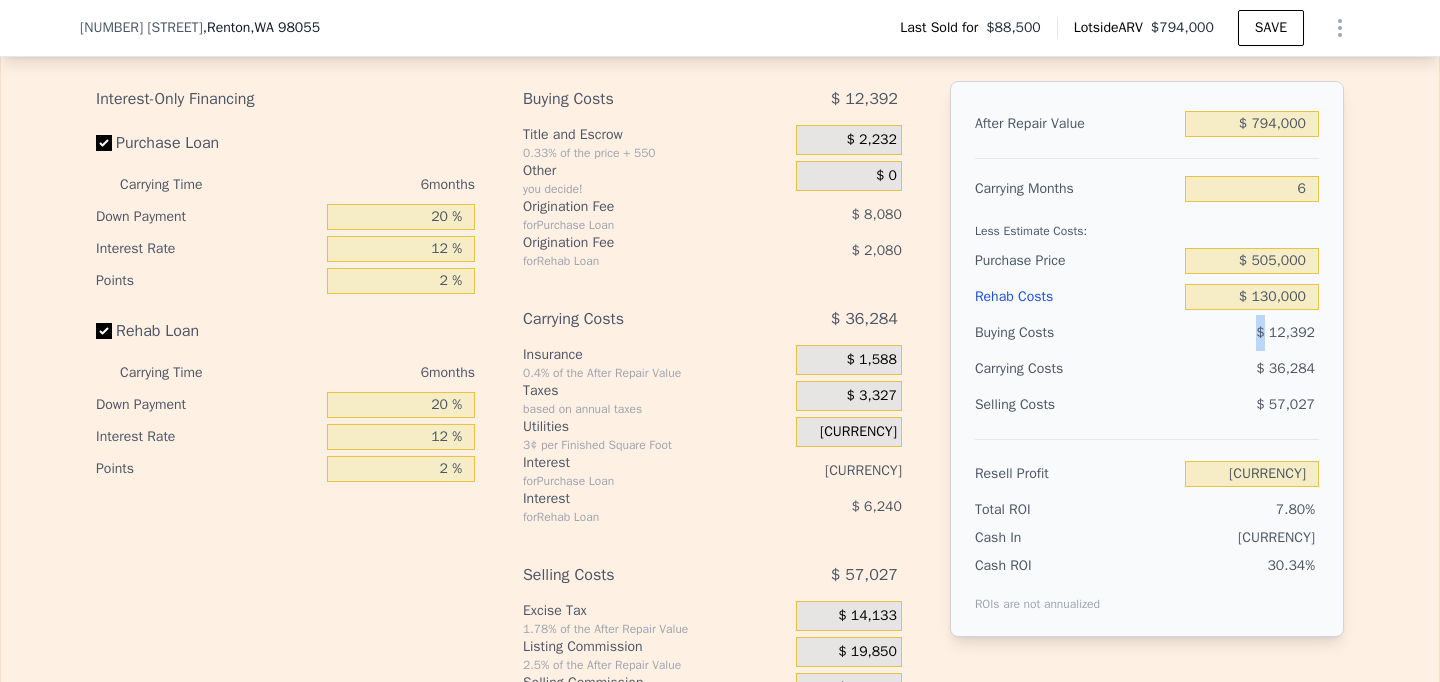 click on "$ 12,392" at bounding box center [1285, 332] 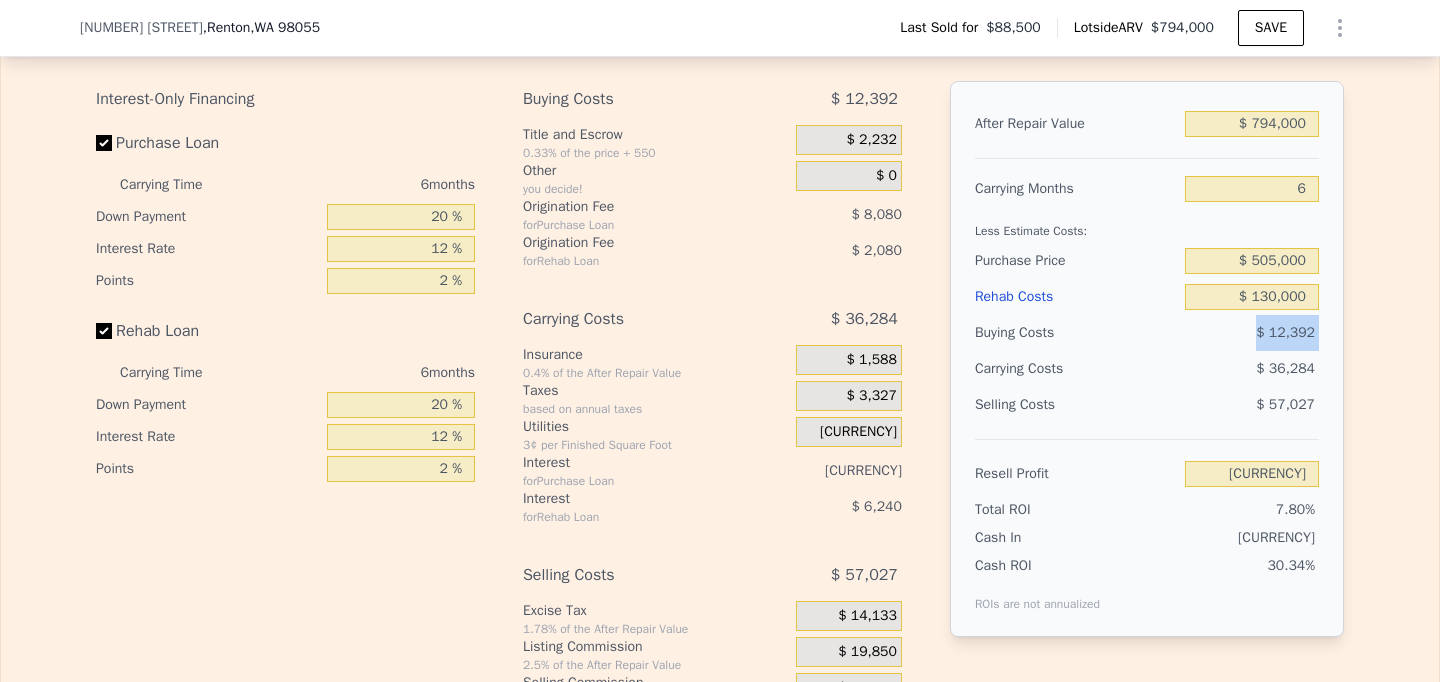 click on "$ 12,392" at bounding box center (1285, 332) 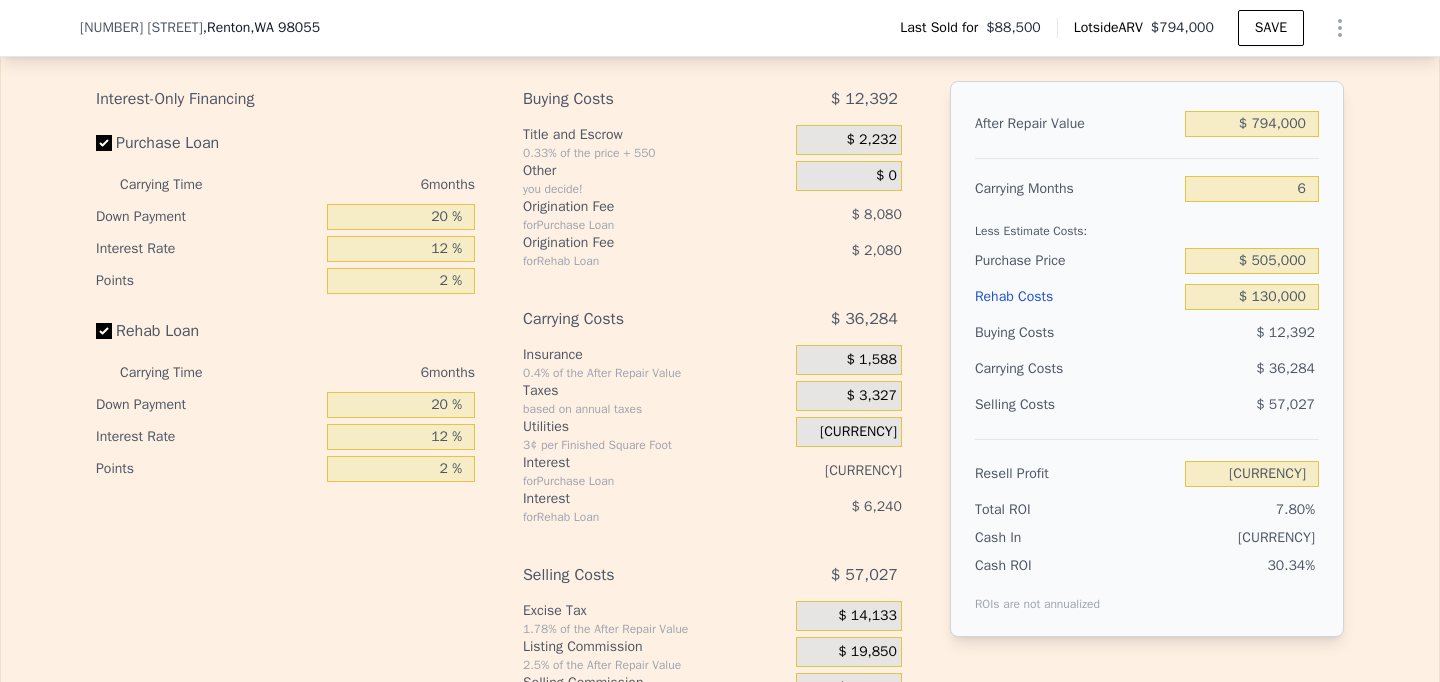 click on "$ 12,392" at bounding box center (1285, 332) 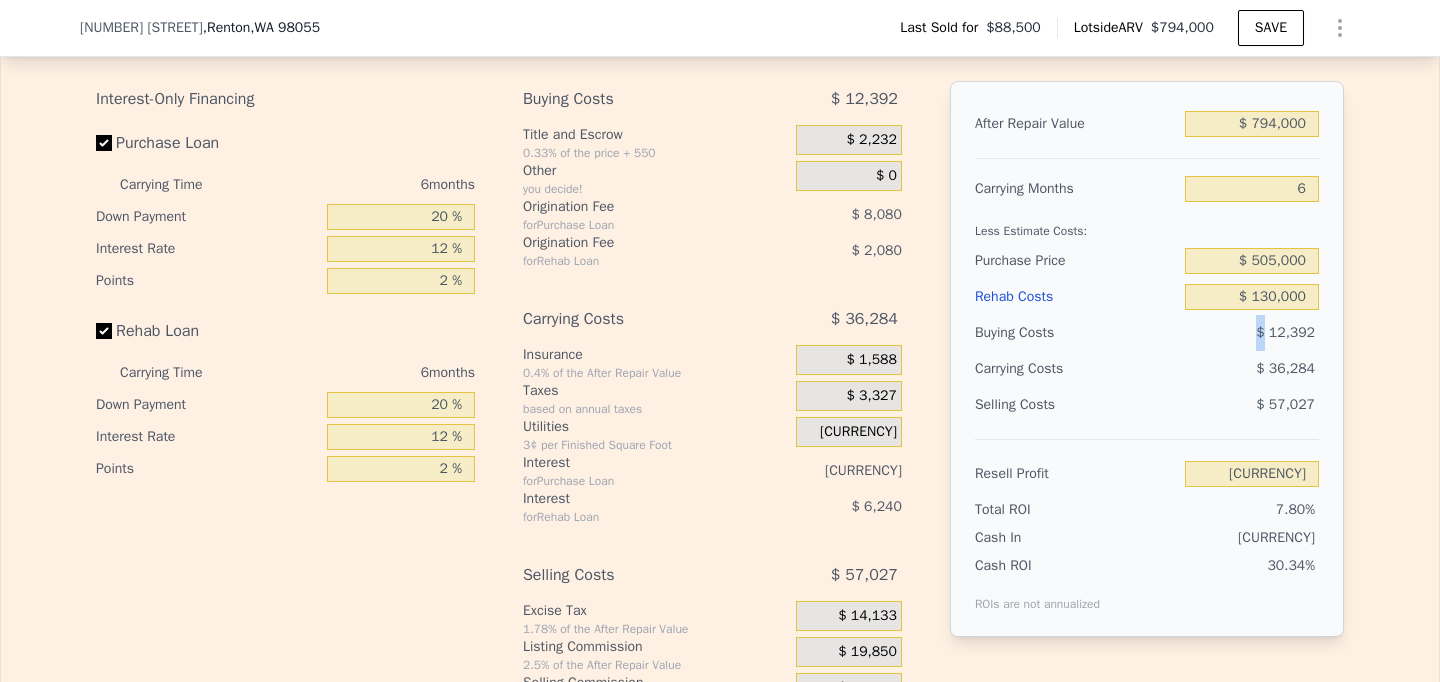 click on "$ 12,392" at bounding box center (1285, 332) 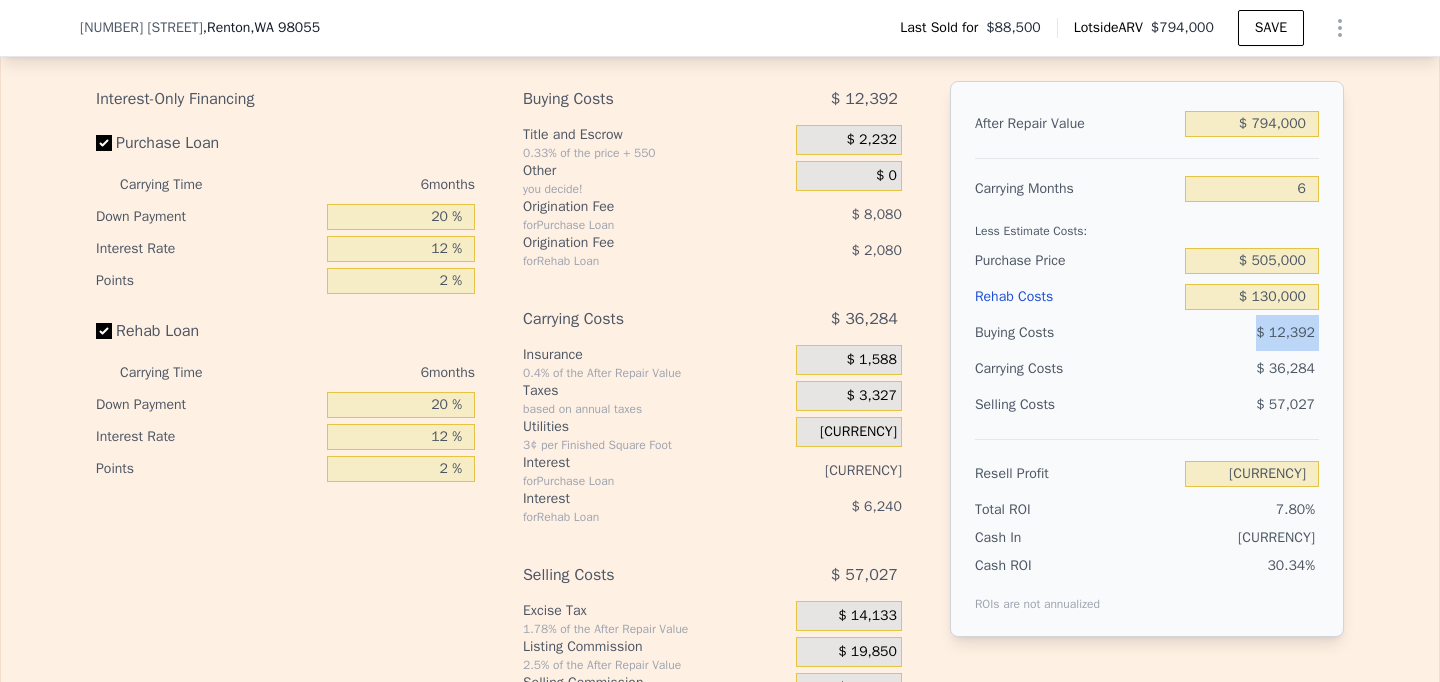 click on "$ 12,392" at bounding box center [1285, 332] 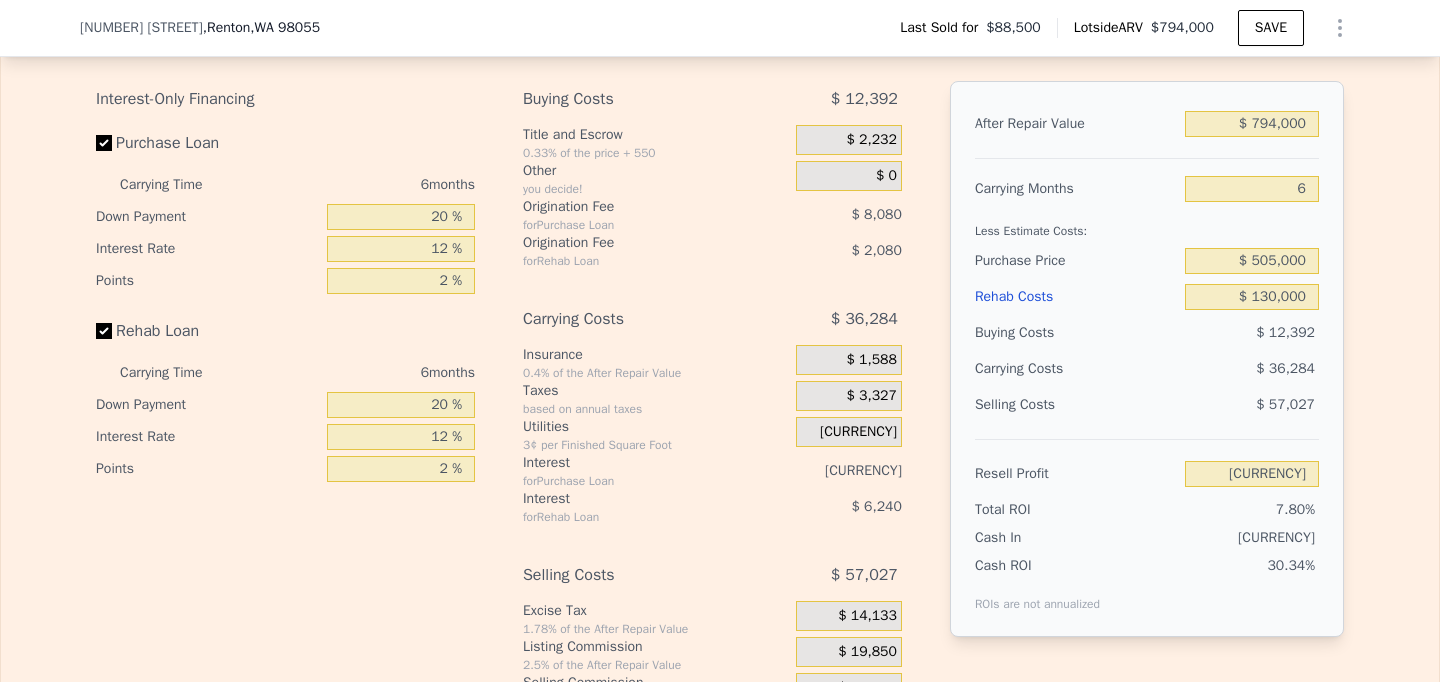 click on "$ 12,392" at bounding box center (1285, 332) 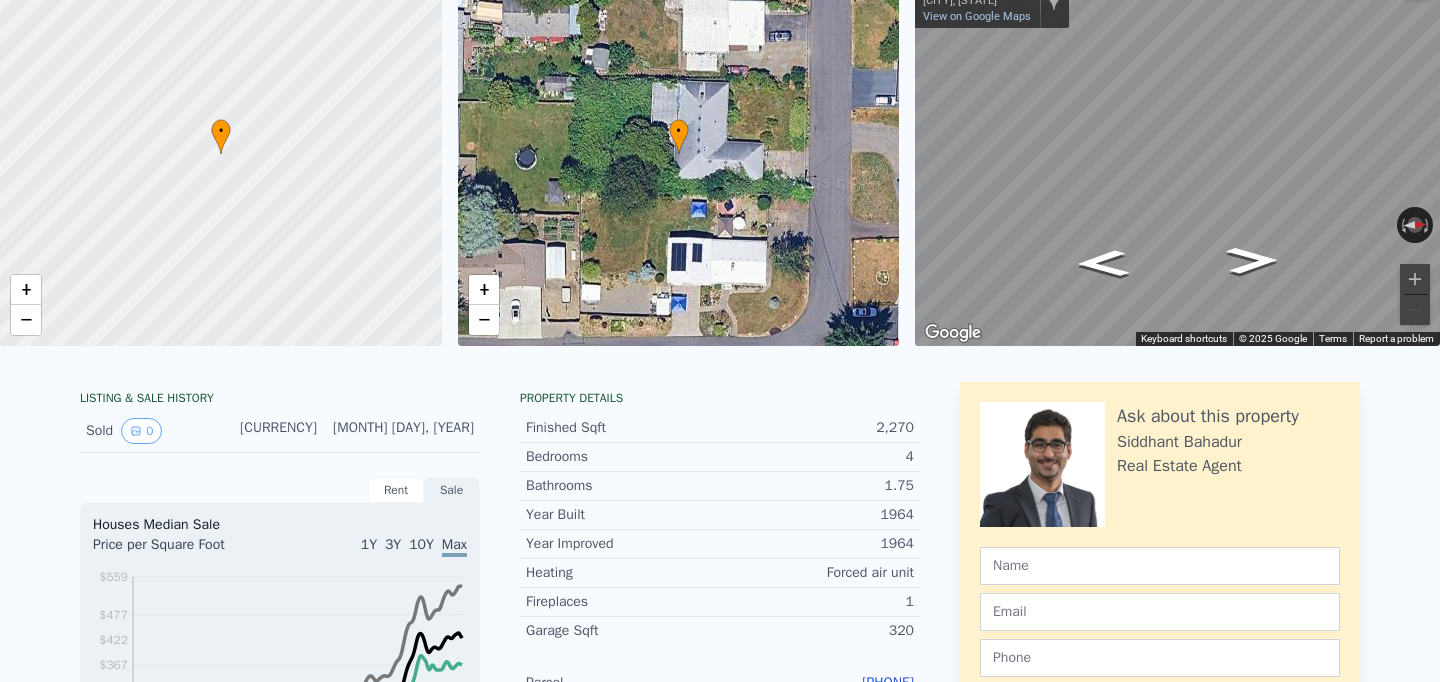 scroll, scrollTop: 0, scrollLeft: 0, axis: both 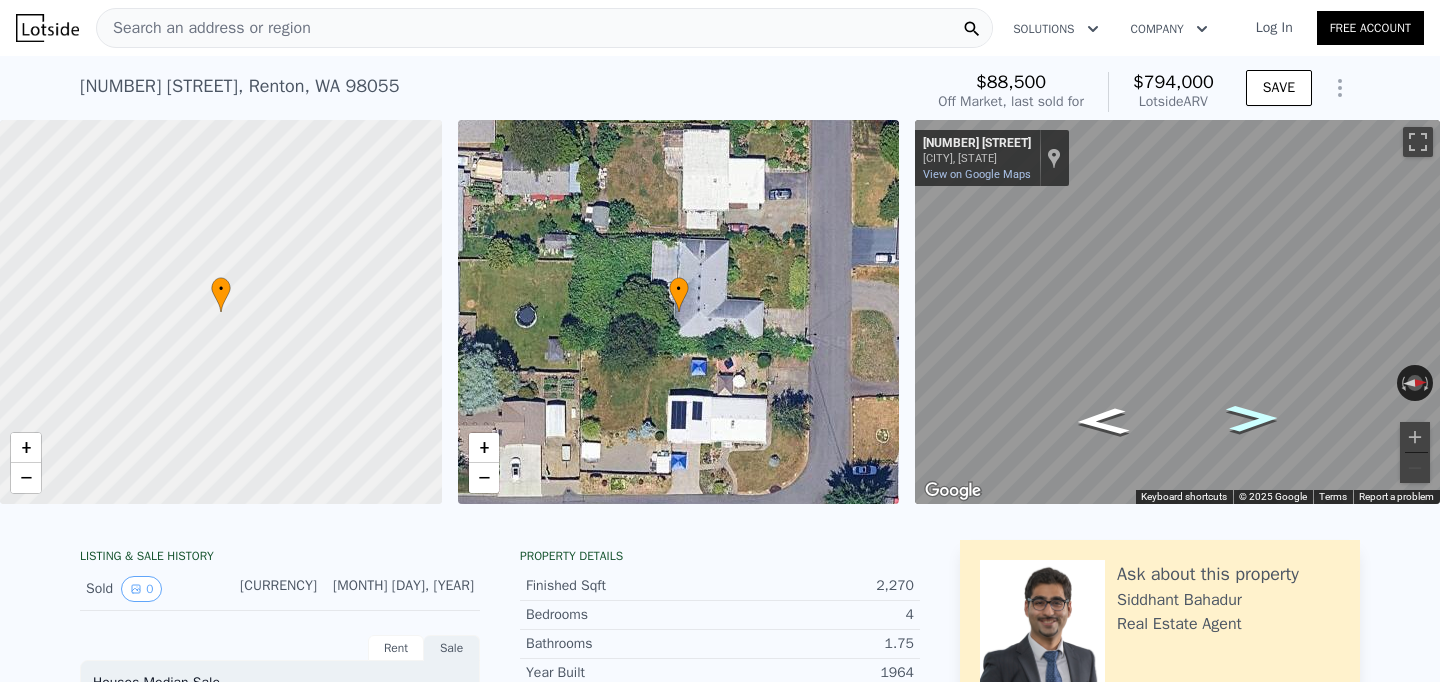 click 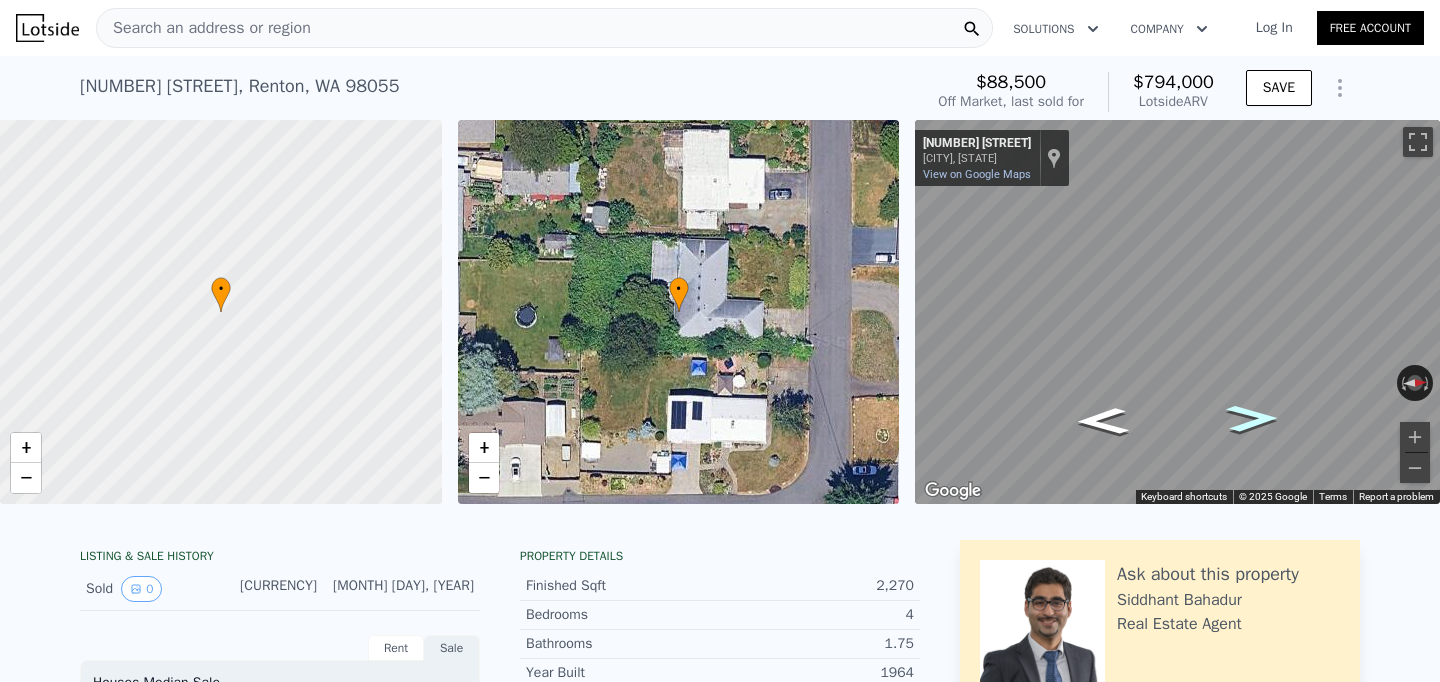 click 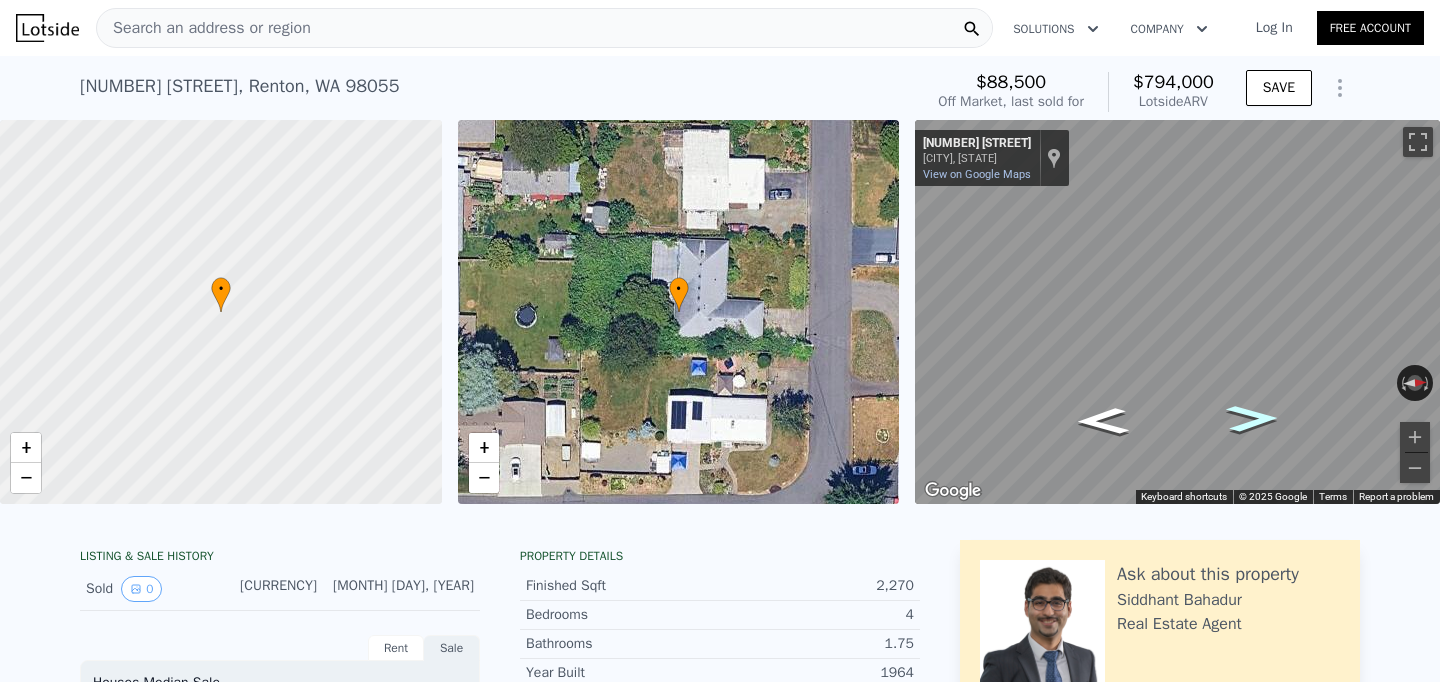 click 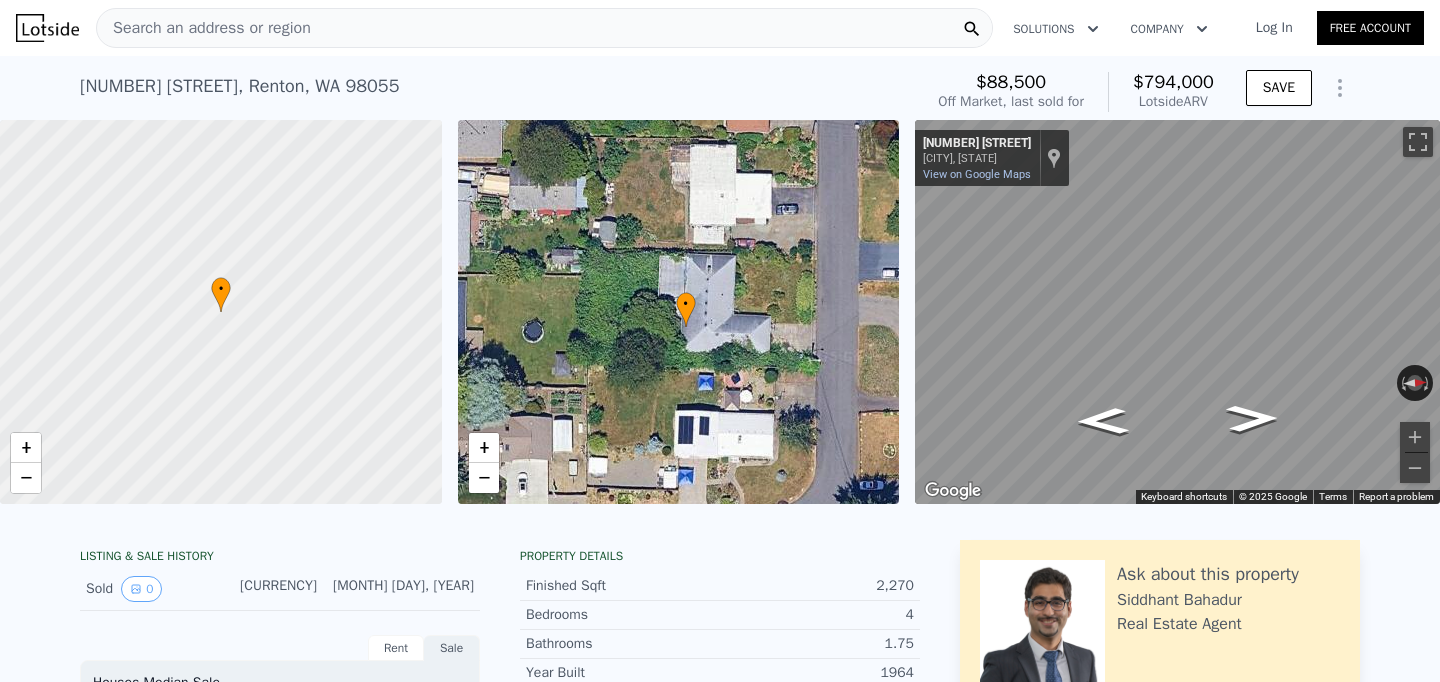 drag, startPoint x: 780, startPoint y: 389, endPoint x: 788, endPoint y: 404, distance: 17 